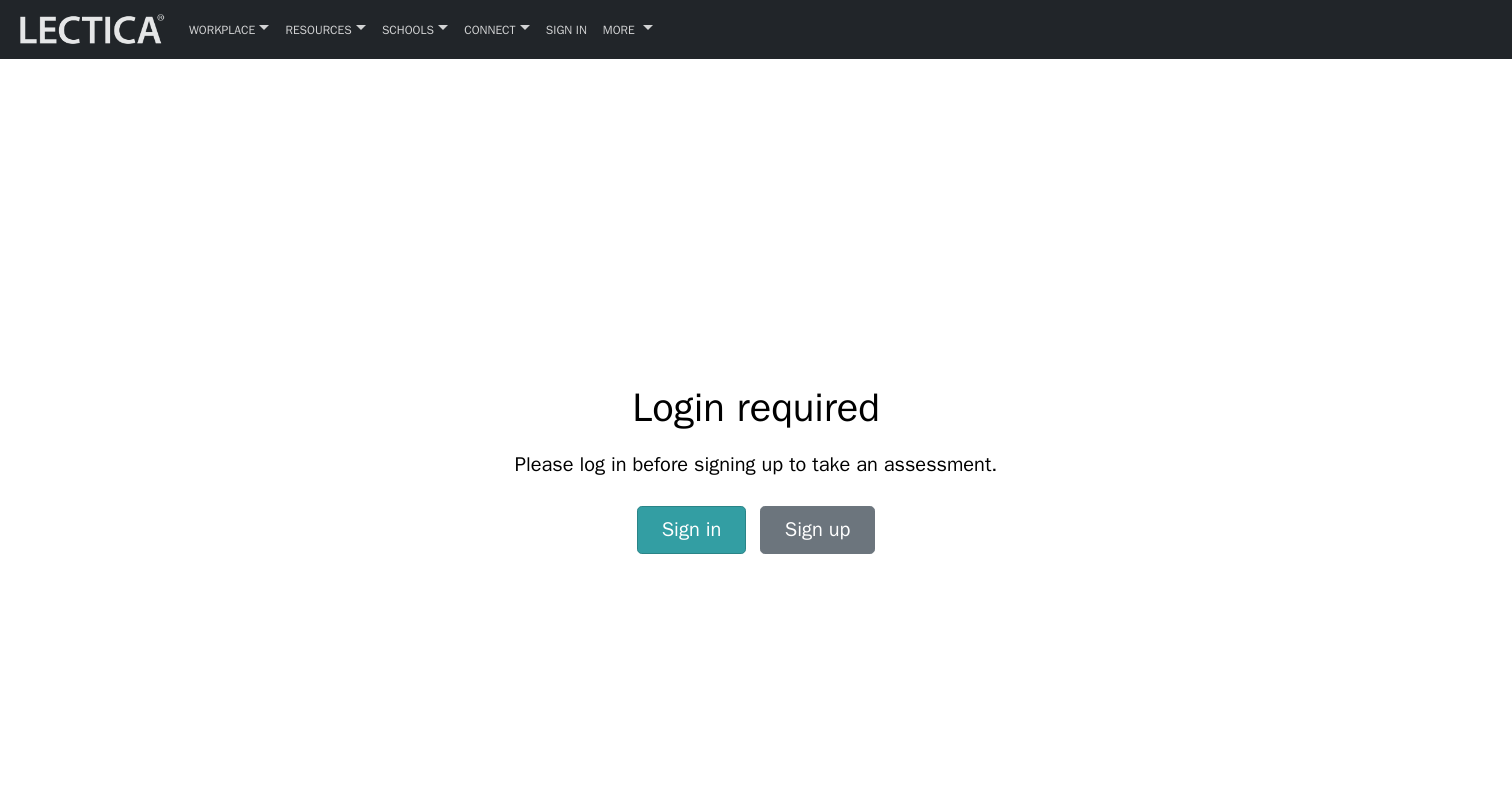 scroll, scrollTop: 0, scrollLeft: 0, axis: both 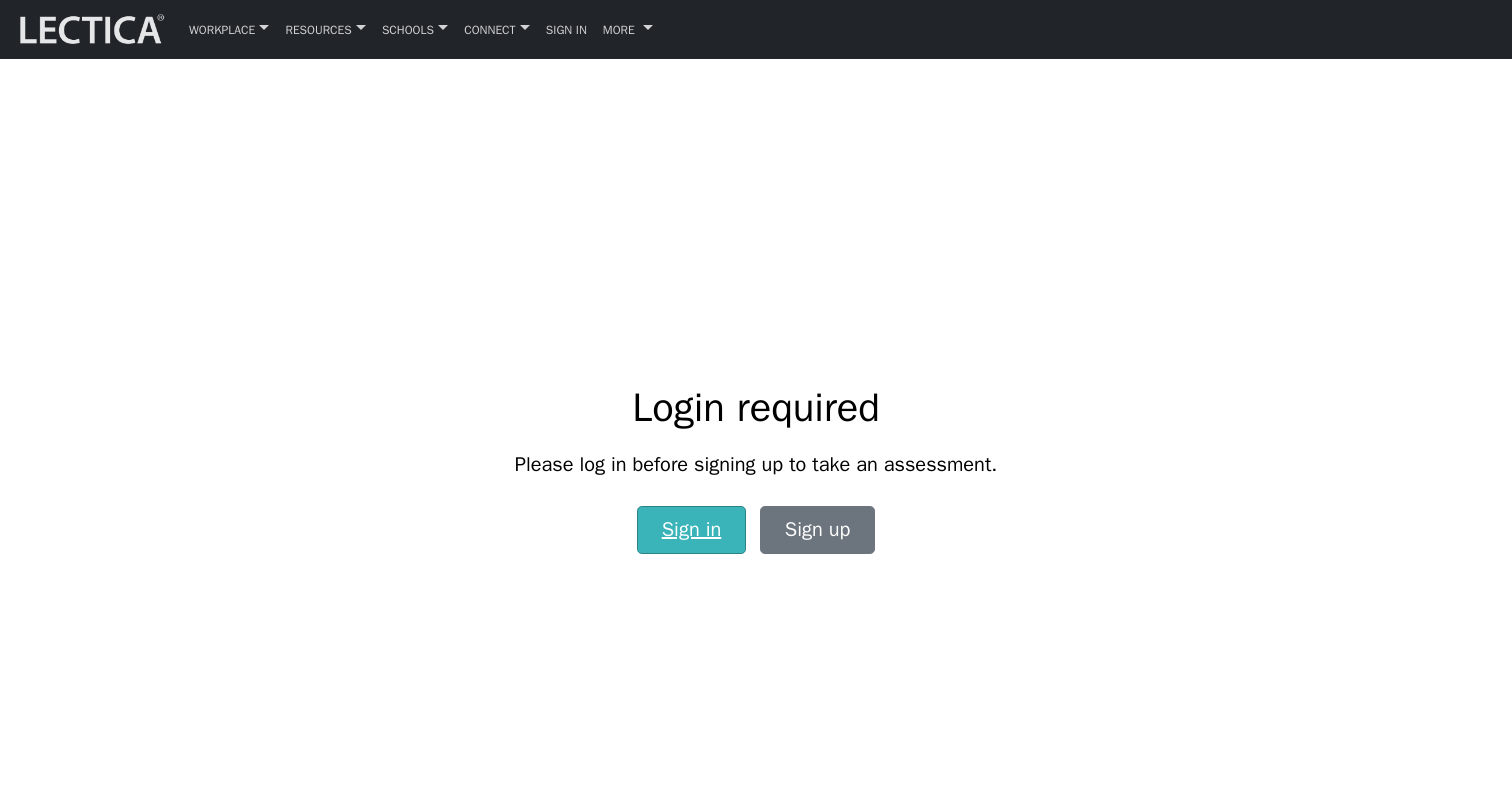 click on "Sign in" at bounding box center [692, 530] 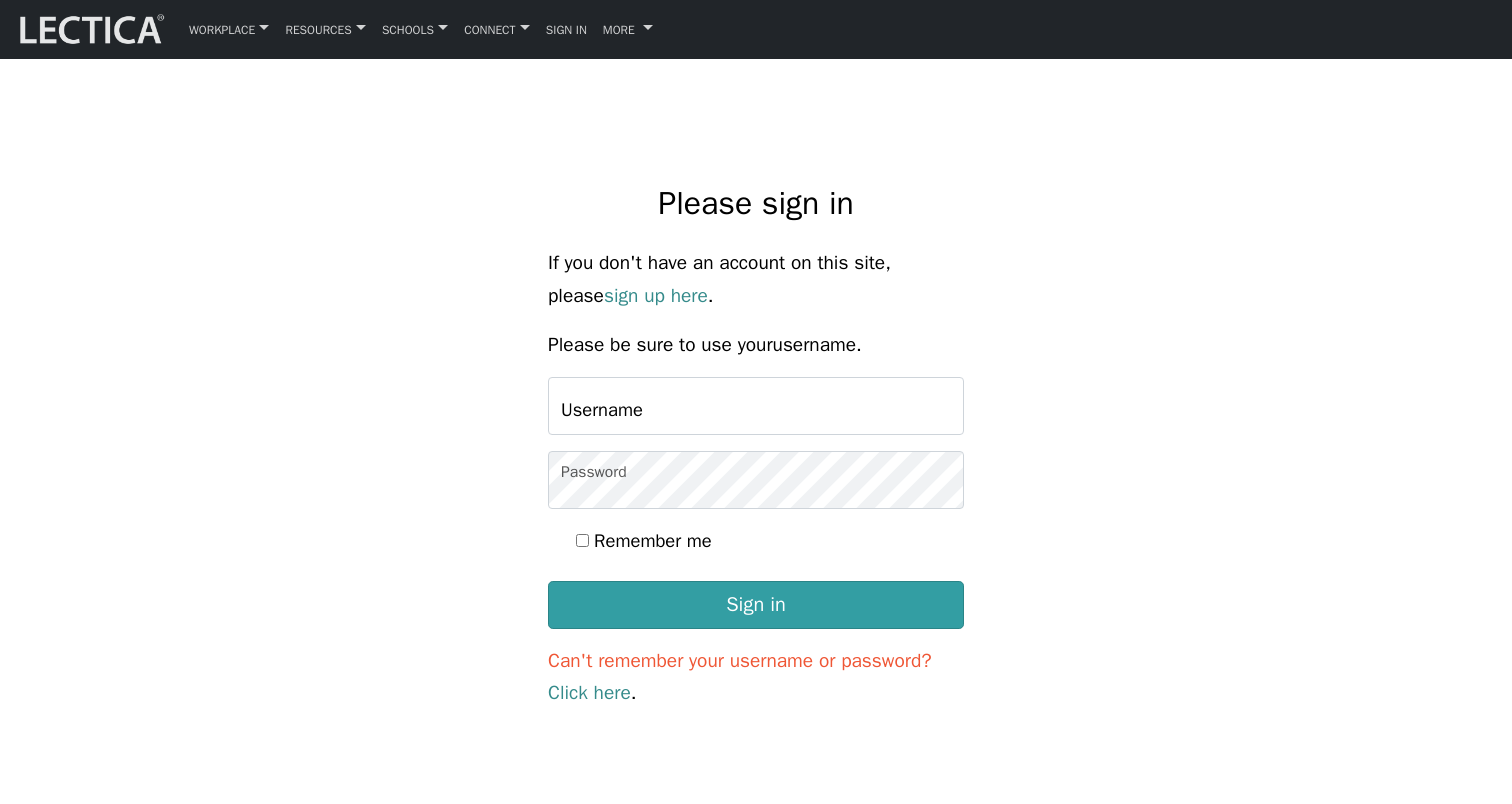 scroll, scrollTop: 0, scrollLeft: 0, axis: both 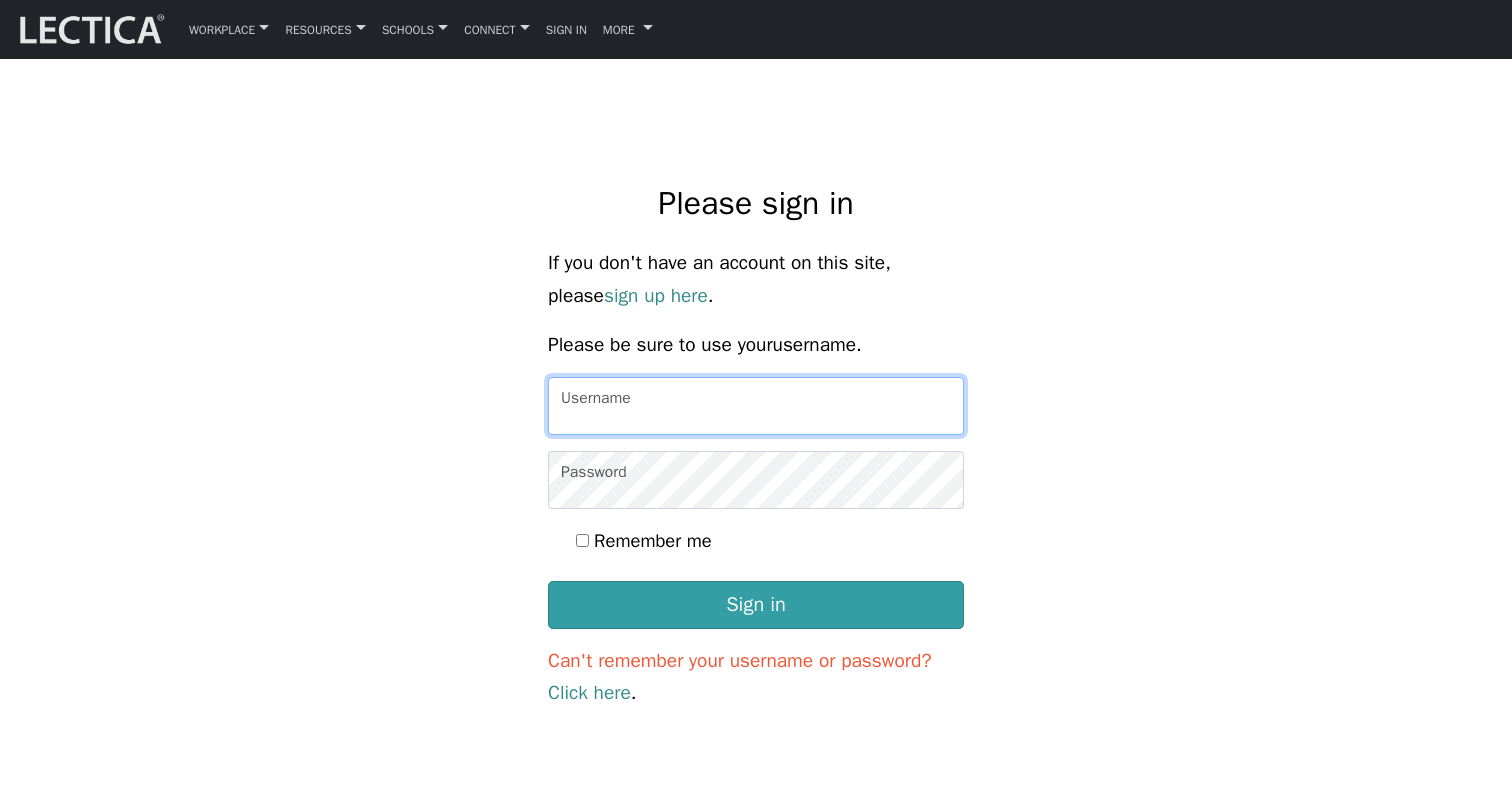 type on "Ldwear2" 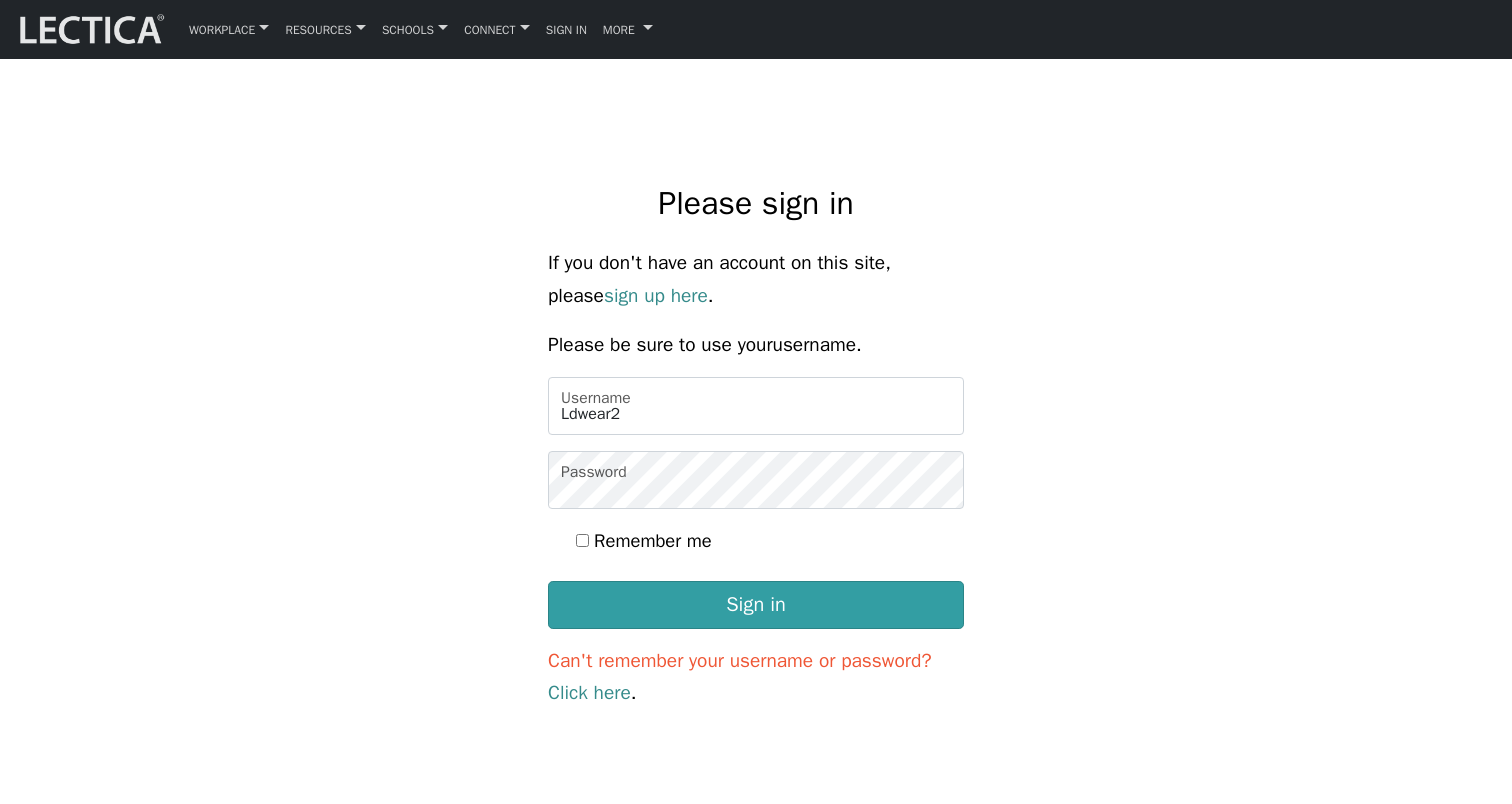 click on "Please sign in
If you don't have an account on this site, please
sign up here .
Please be sure to use your  username .
[USERNAME]
Username
Password
Remember me
Sign in
Can't remember your username or password?
Click here ." at bounding box center [756, 447] 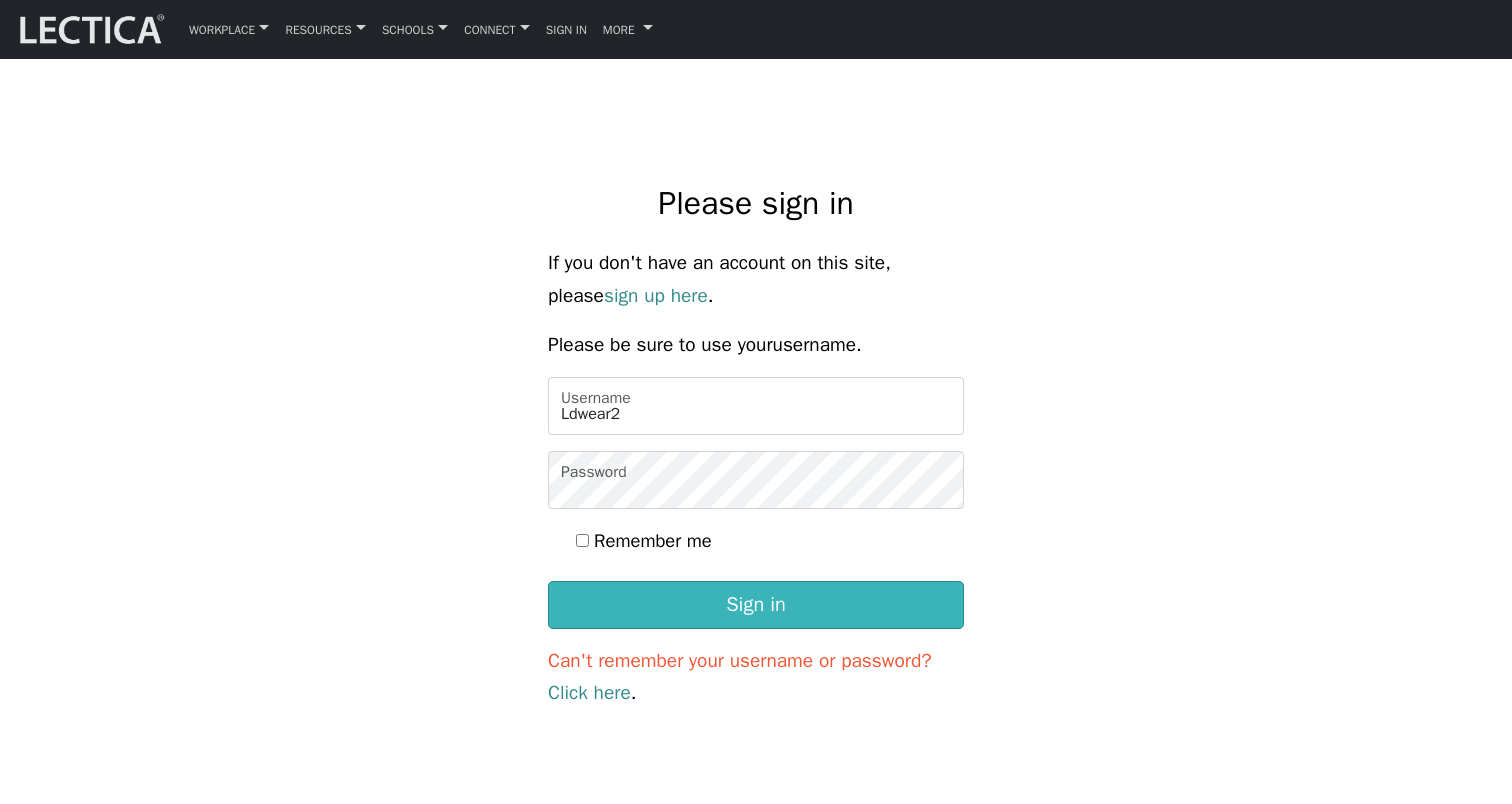 click on "Sign in" at bounding box center (756, 605) 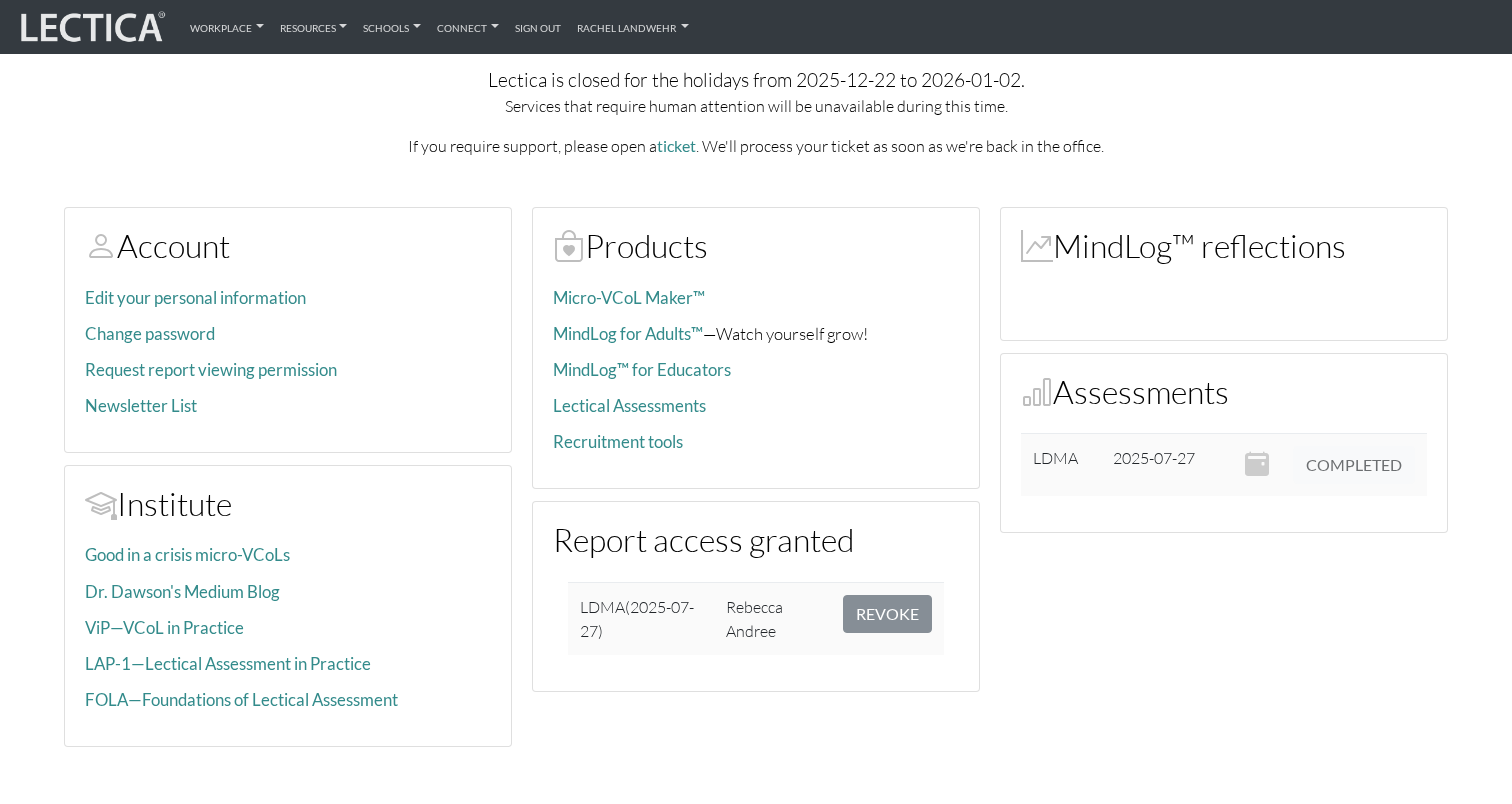 scroll, scrollTop: 110, scrollLeft: 0, axis: vertical 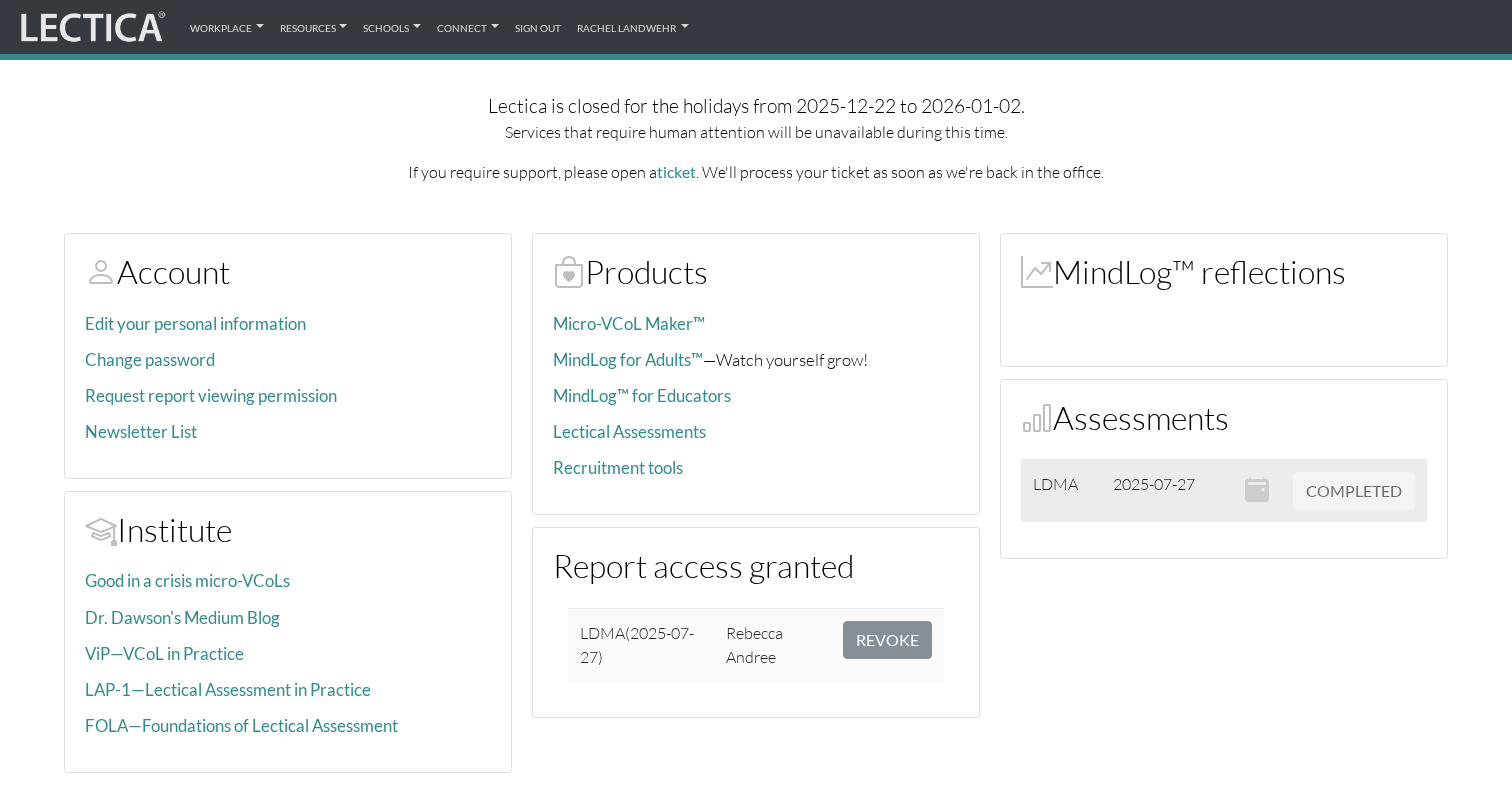 click on "2025-07-27" at bounding box center [1154, 484] 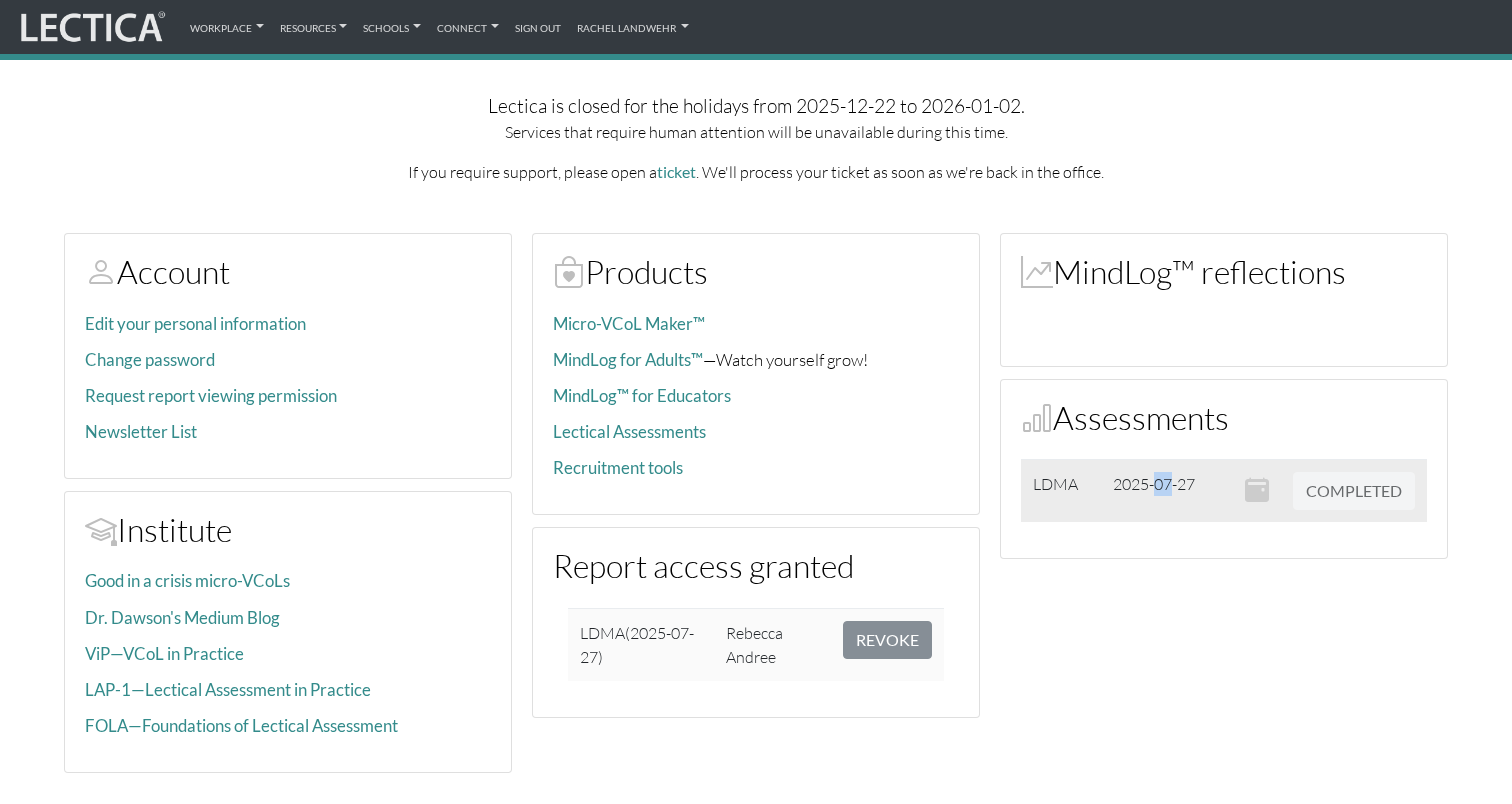 click on "2025-07-27" at bounding box center [1154, 484] 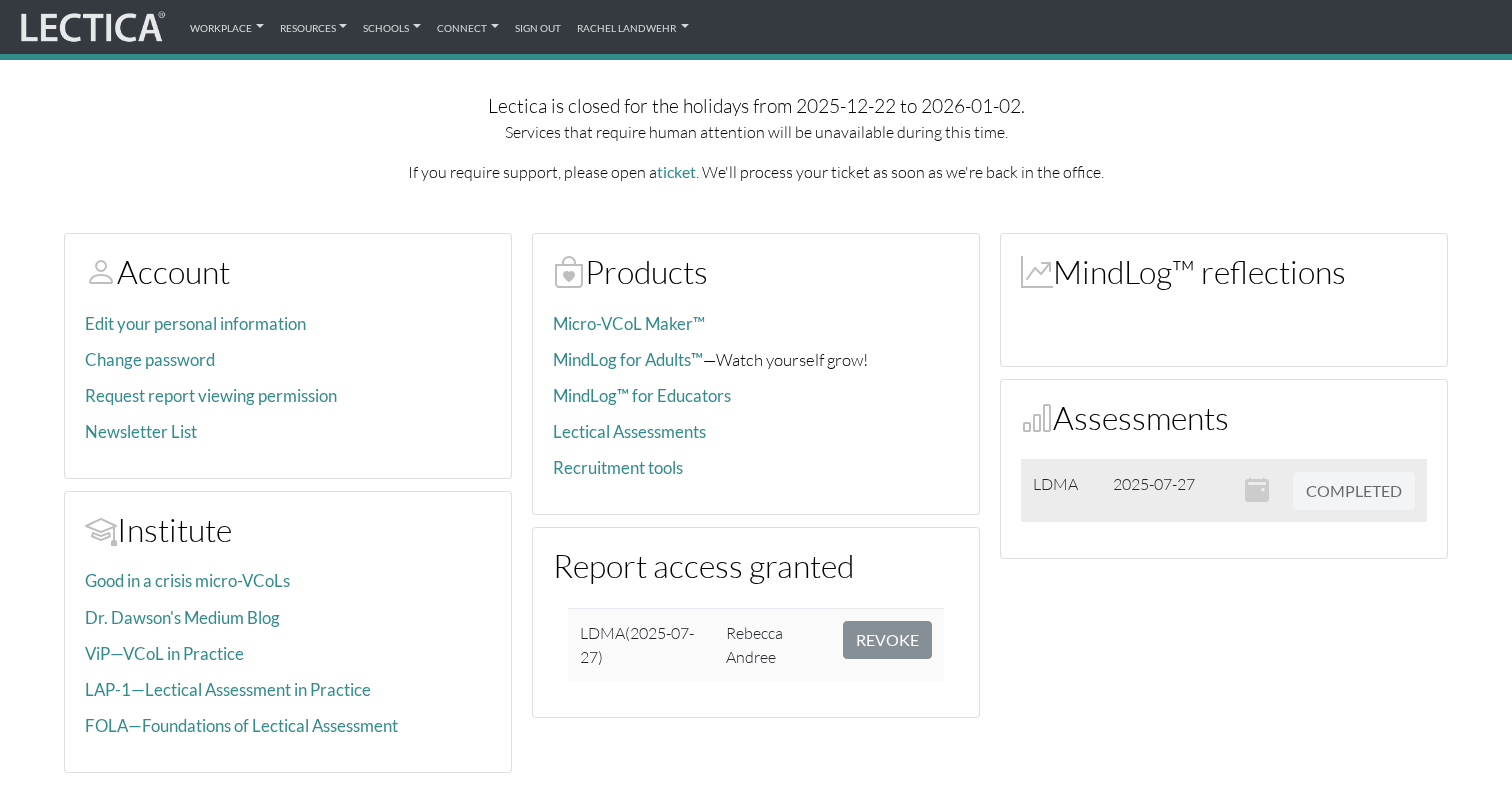 click on "LDMA" at bounding box center [1061, 490] 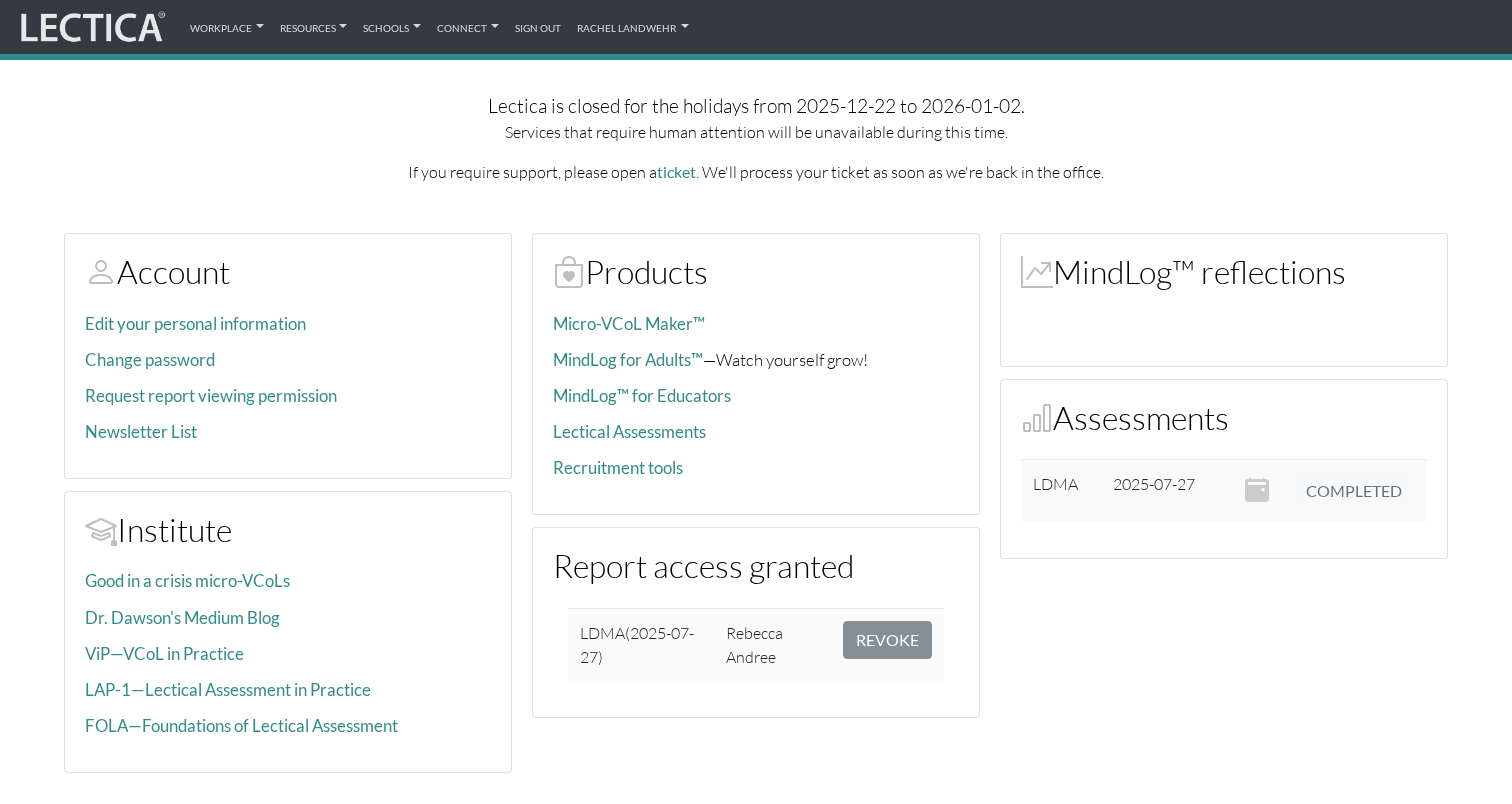 click on "Assessments" at bounding box center (1224, 417) 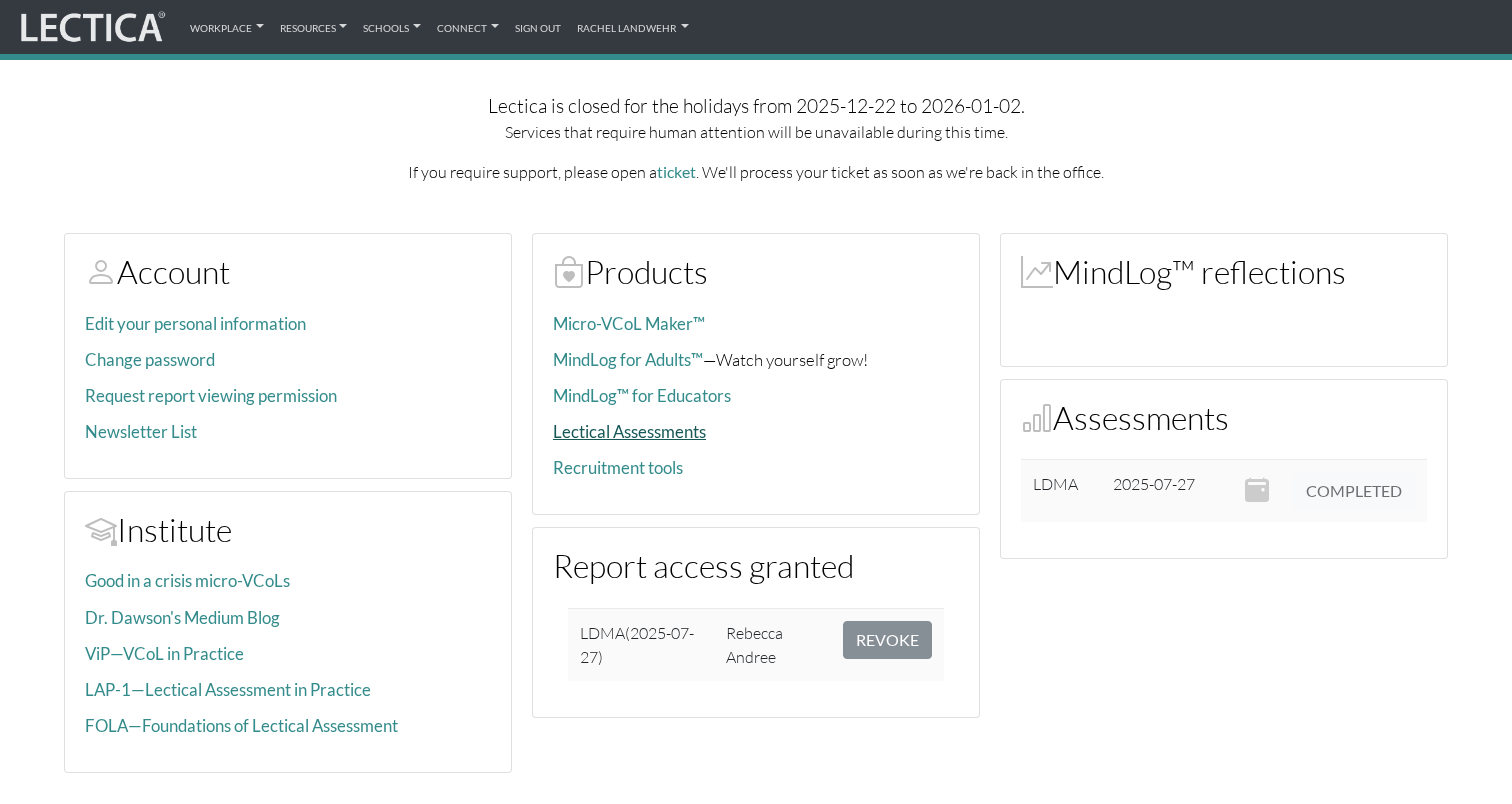 click on "Lectical Assessments" at bounding box center [629, 431] 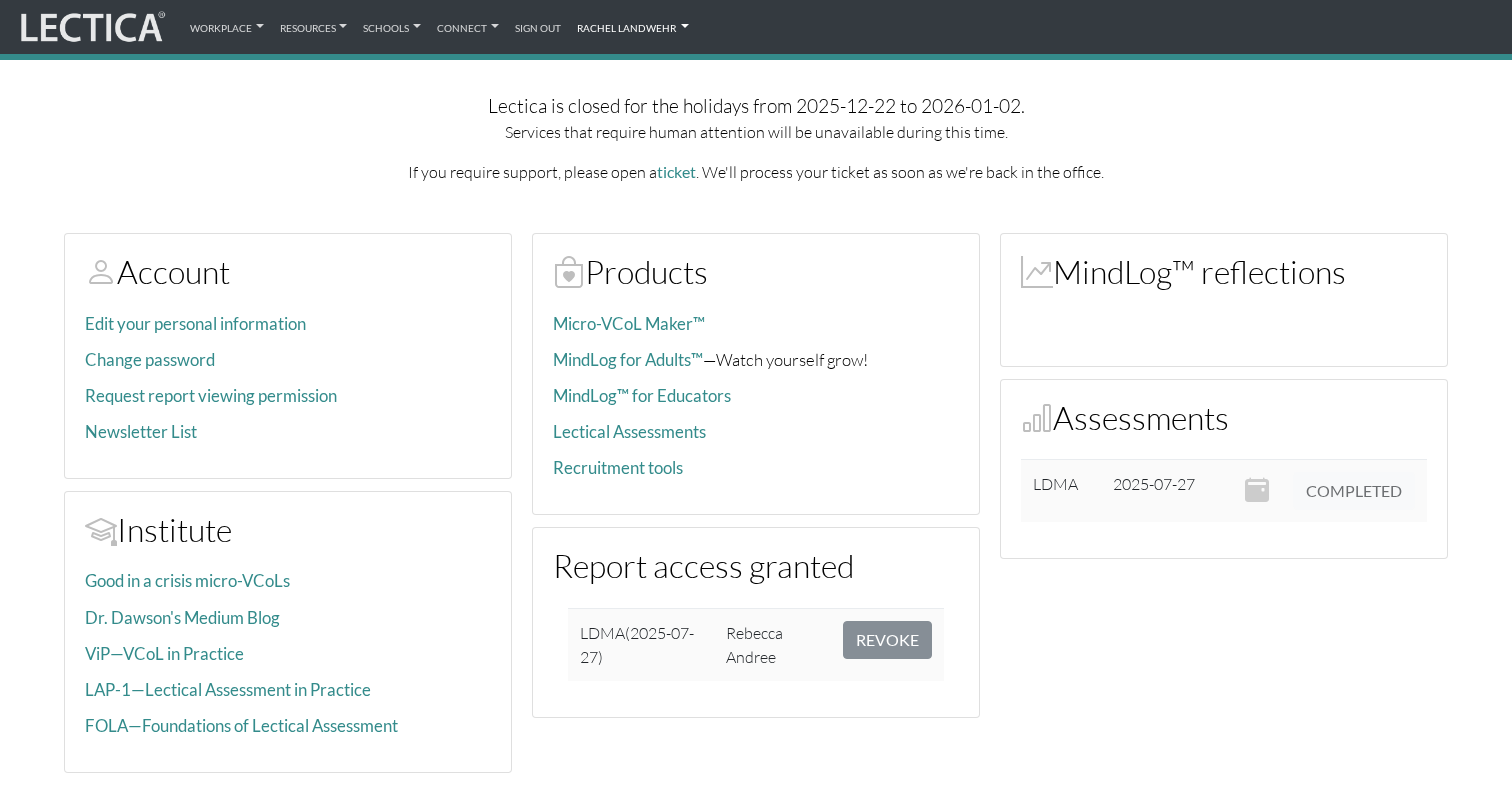 click on "Rachel Landwehr" at bounding box center [633, 27] 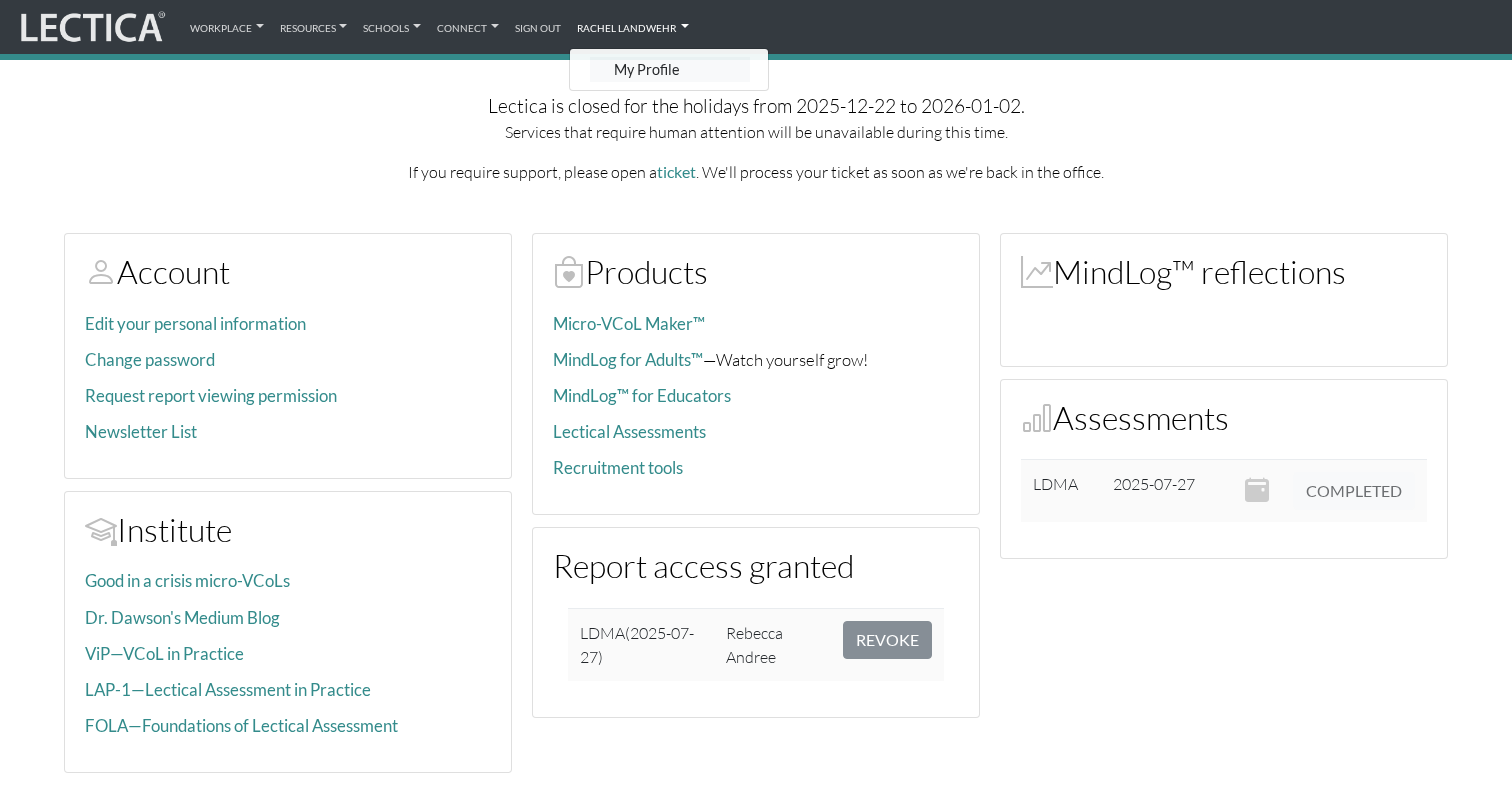 click on "My Profile" at bounding box center [670, 69] 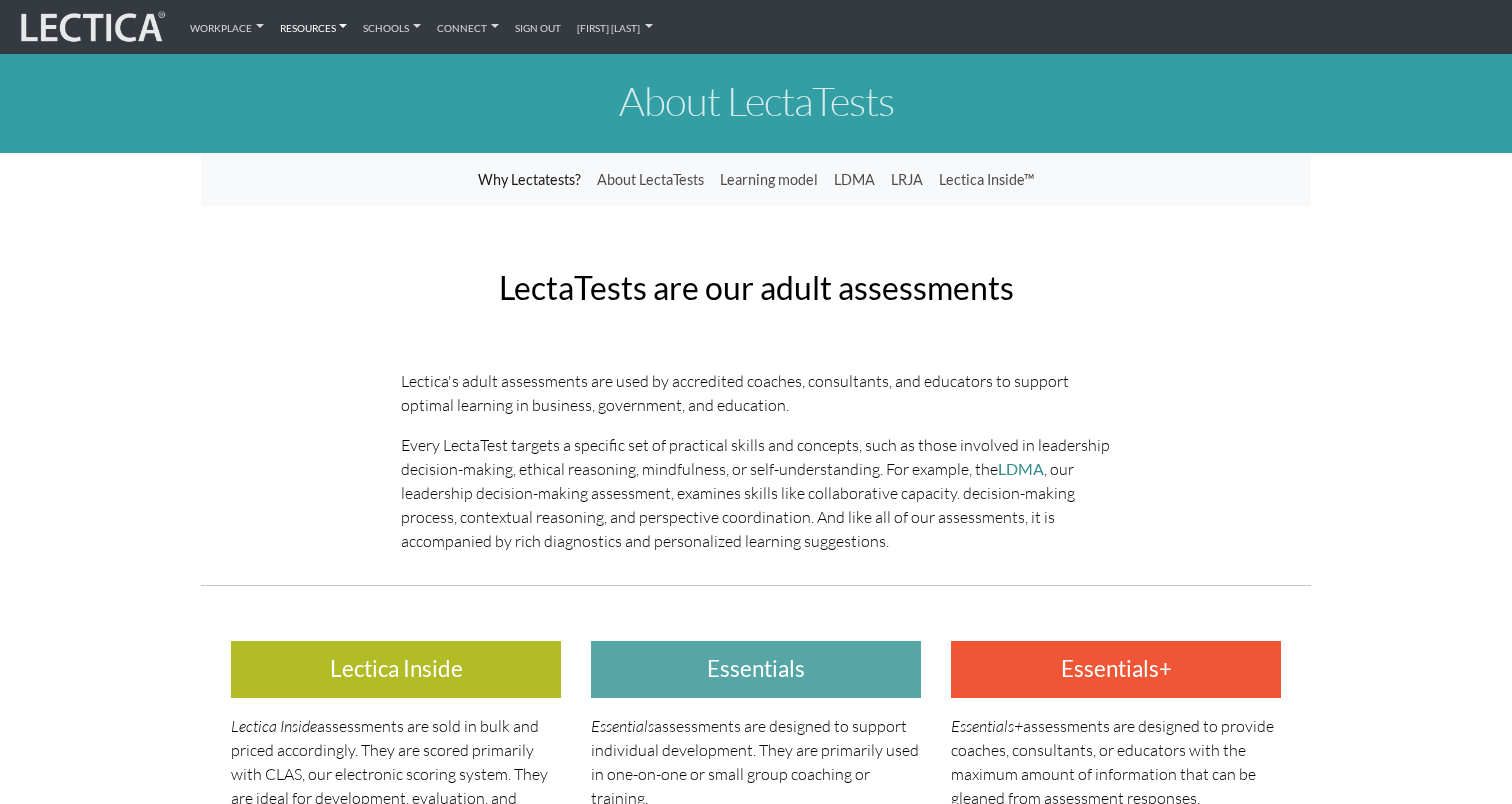 scroll, scrollTop: 0, scrollLeft: 0, axis: both 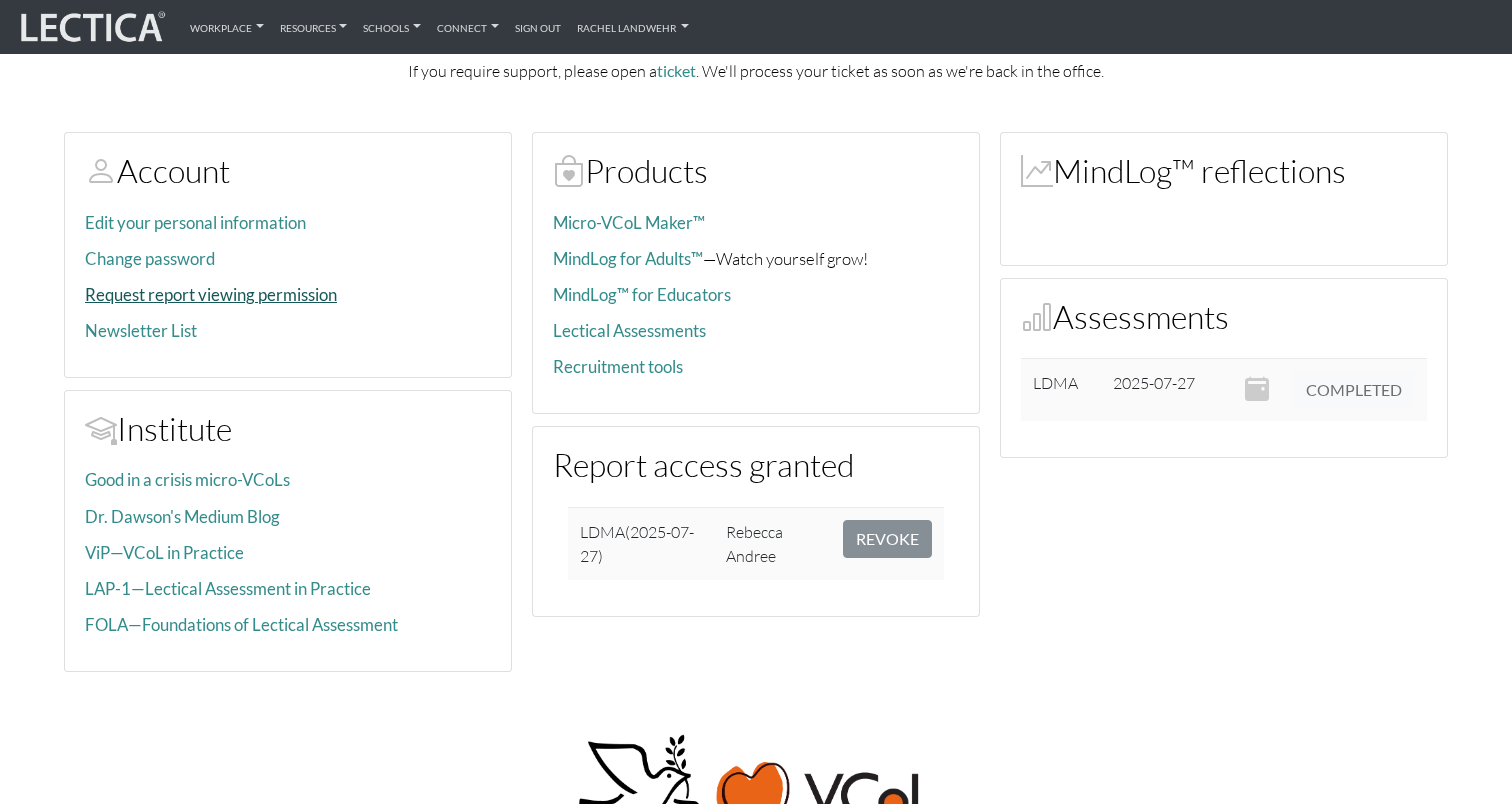 click on "Request report viewing permission" at bounding box center (211, 294) 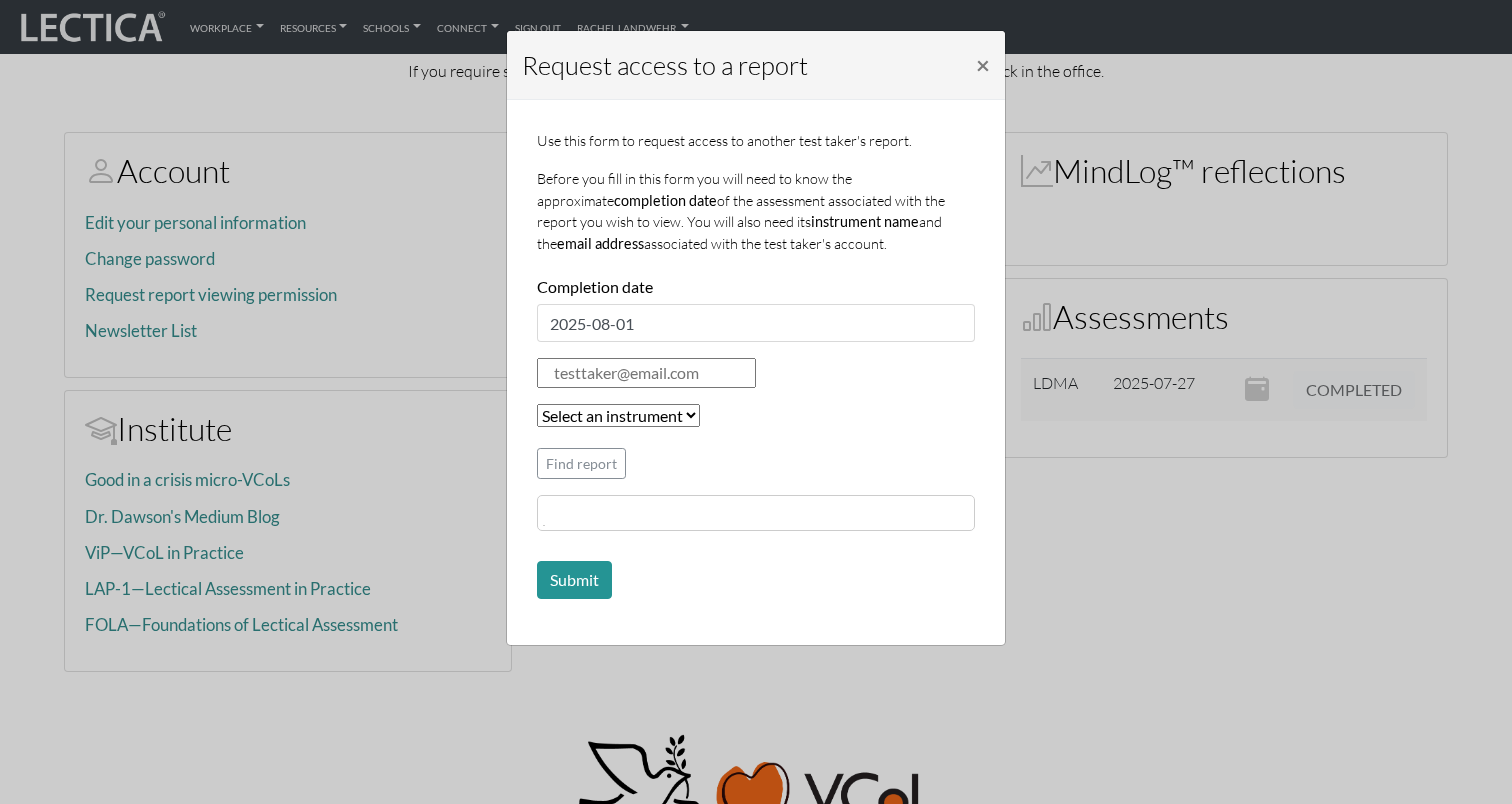 click on "Use this form to request access to another test taker's report.   Before you fill in this form you will need to know the approximate  completion date  of the assessment
associated with the report you wish to view. You will also need its  instrument name  and the  email address  associated with the test taker's account.   Completion date   2025-08-01       Select an instrument
LRJA
LDMA
LESA
LDPA
LERA
LMBE
LLRA
LSUA
FOLA
LSMA
AGLA
KMJA
LIMA
LCHA
LPHA
LSRA
KSOI
LSCT
VCLJ
LNSA
RSRC
FFRA
GSDA
MLOG
Find report            User information    Which users would you like to request access for?
Rachel Landwehr
Submit" at bounding box center [756, 364] 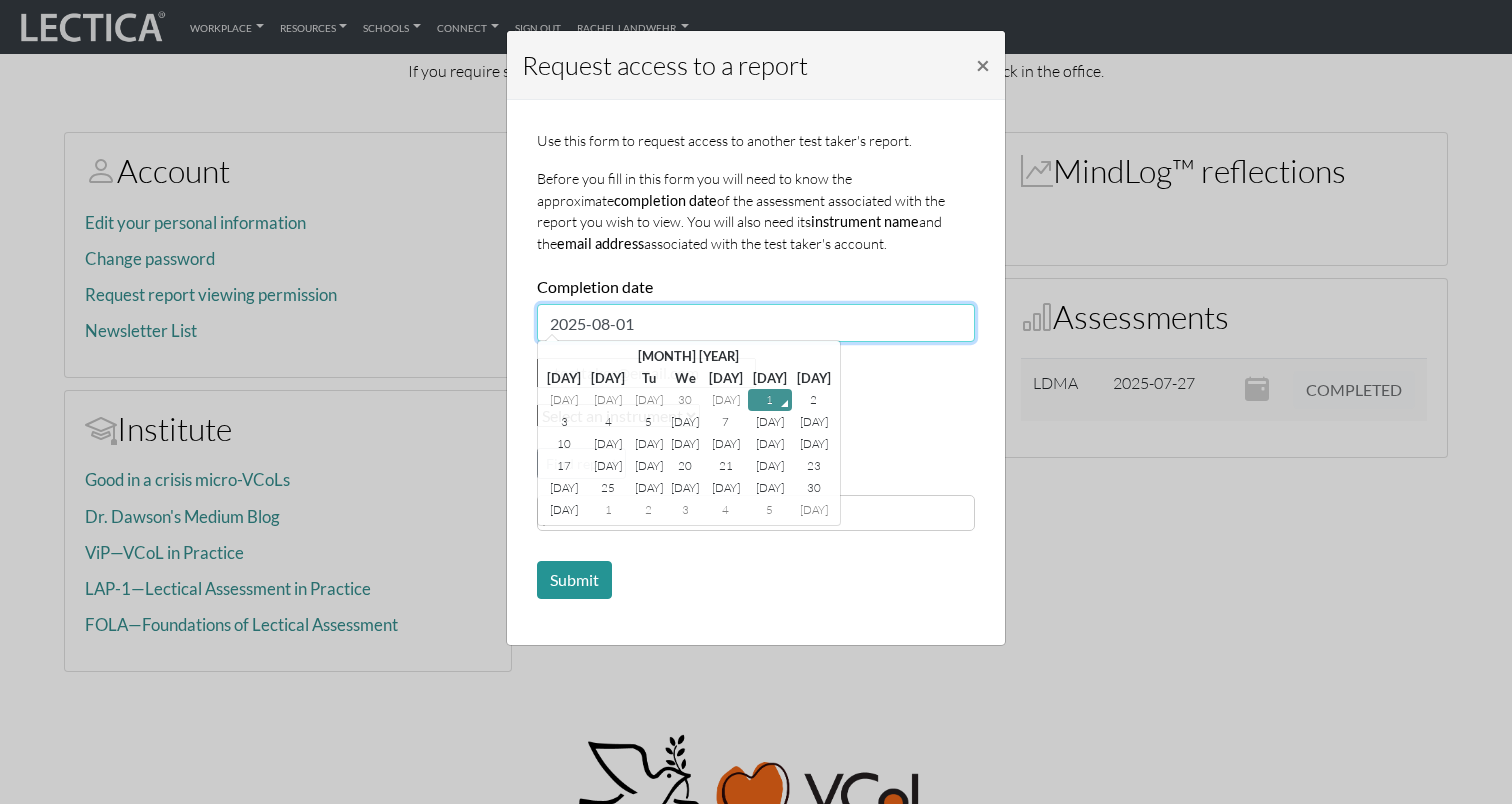 click on "2025-08-01" at bounding box center [756, 323] 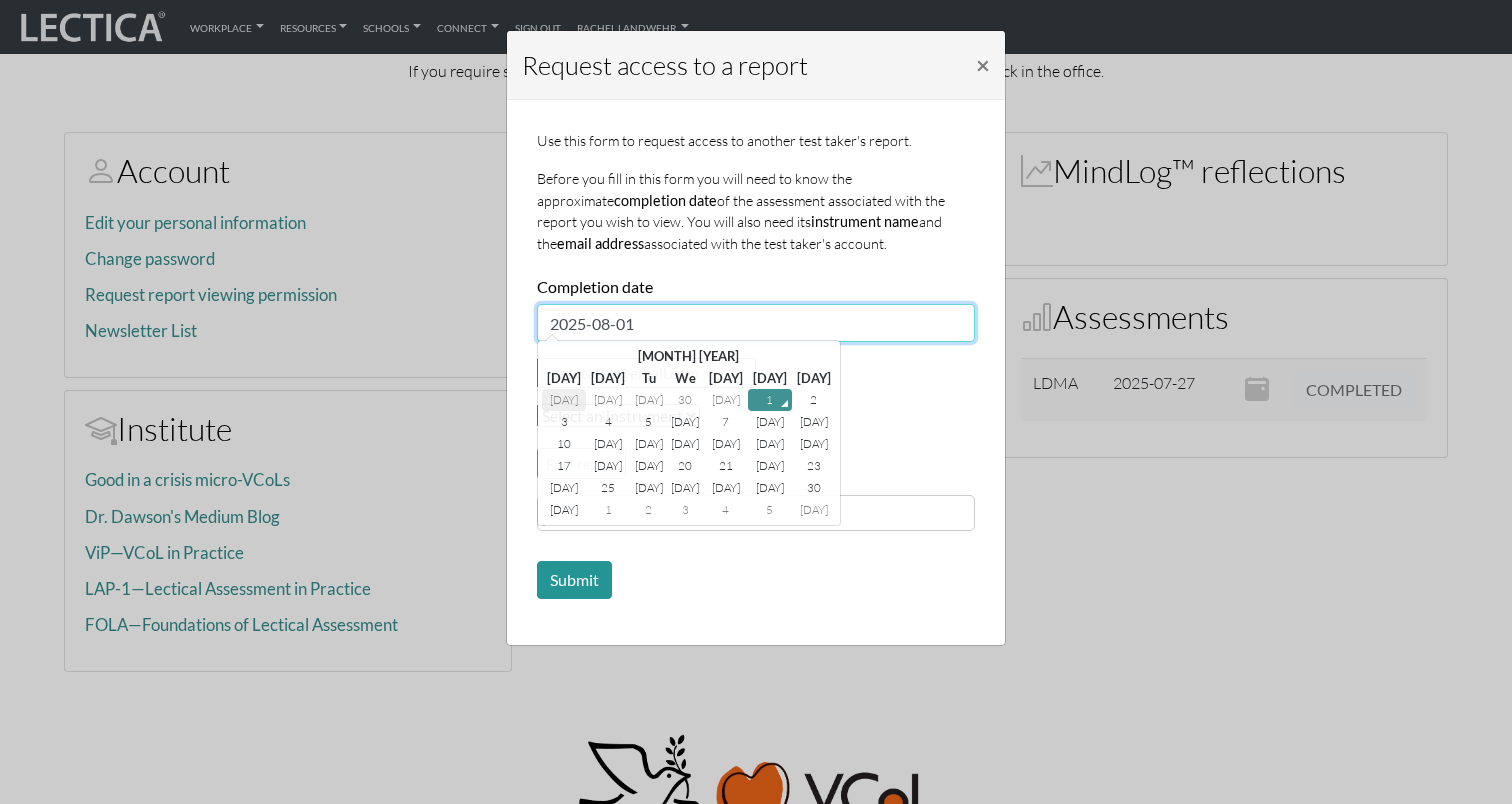 click on "27" at bounding box center (564, 400) 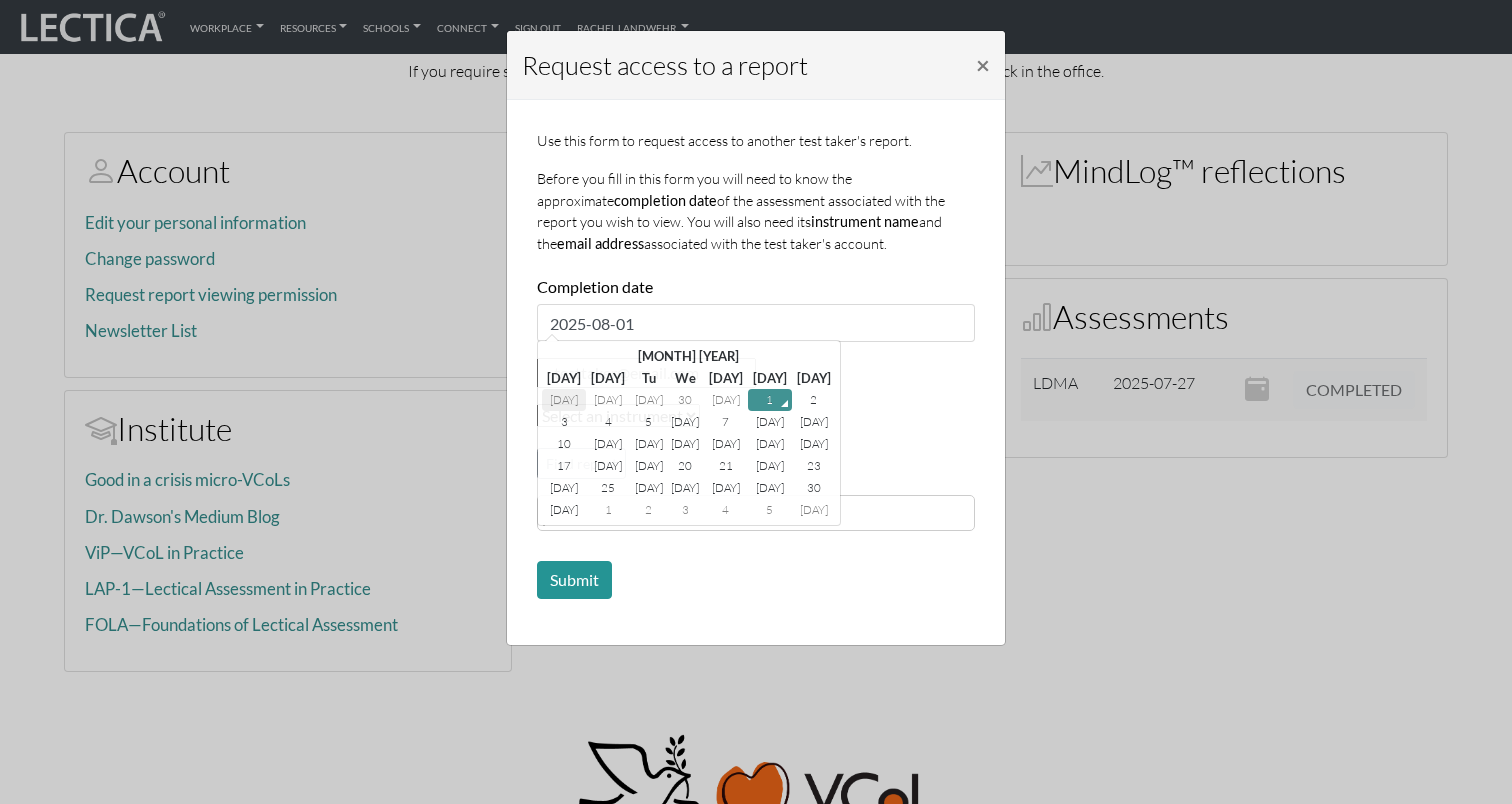 type on "2025-07-27" 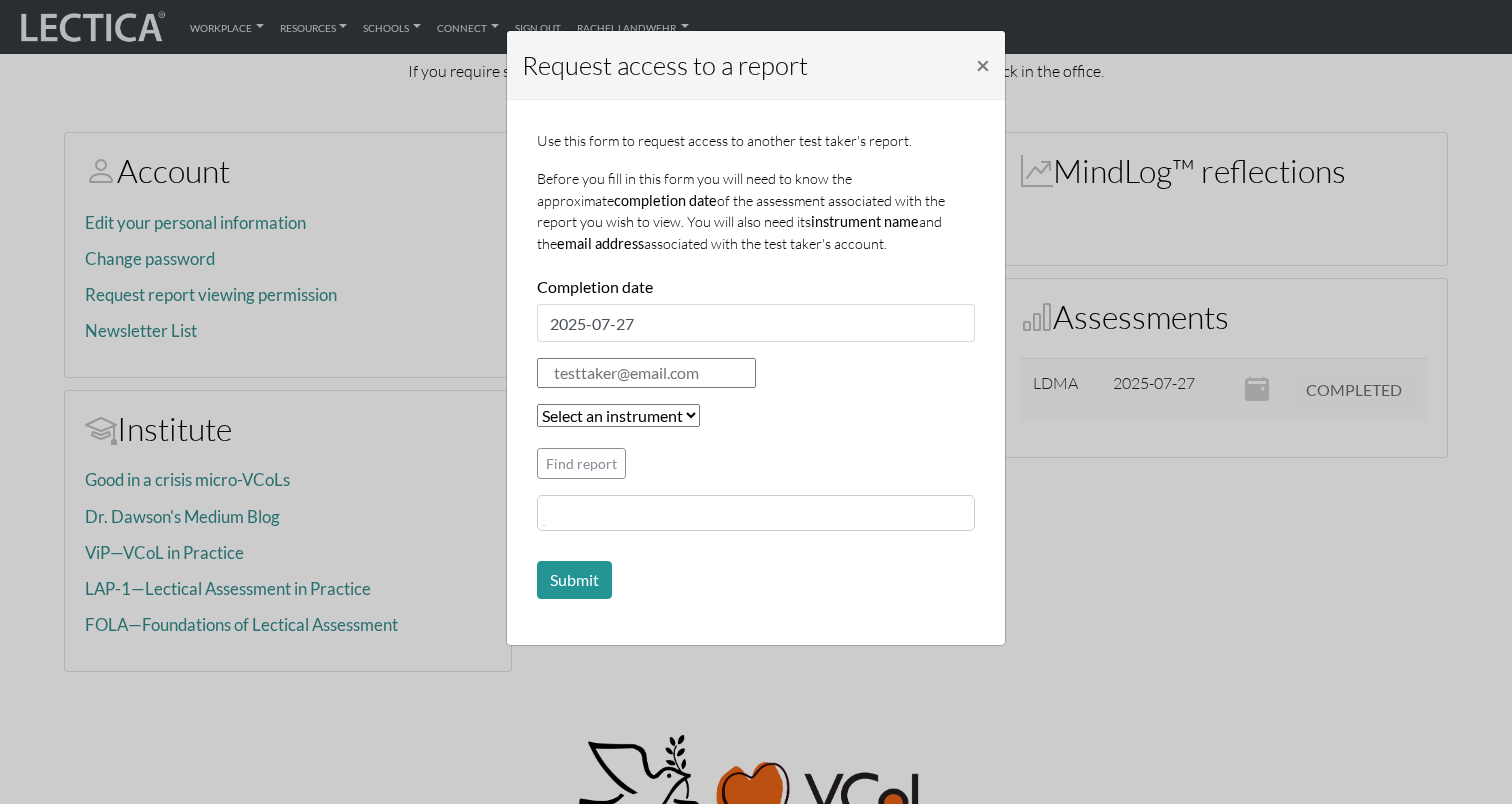 type on "ldwear2@gmail.com" 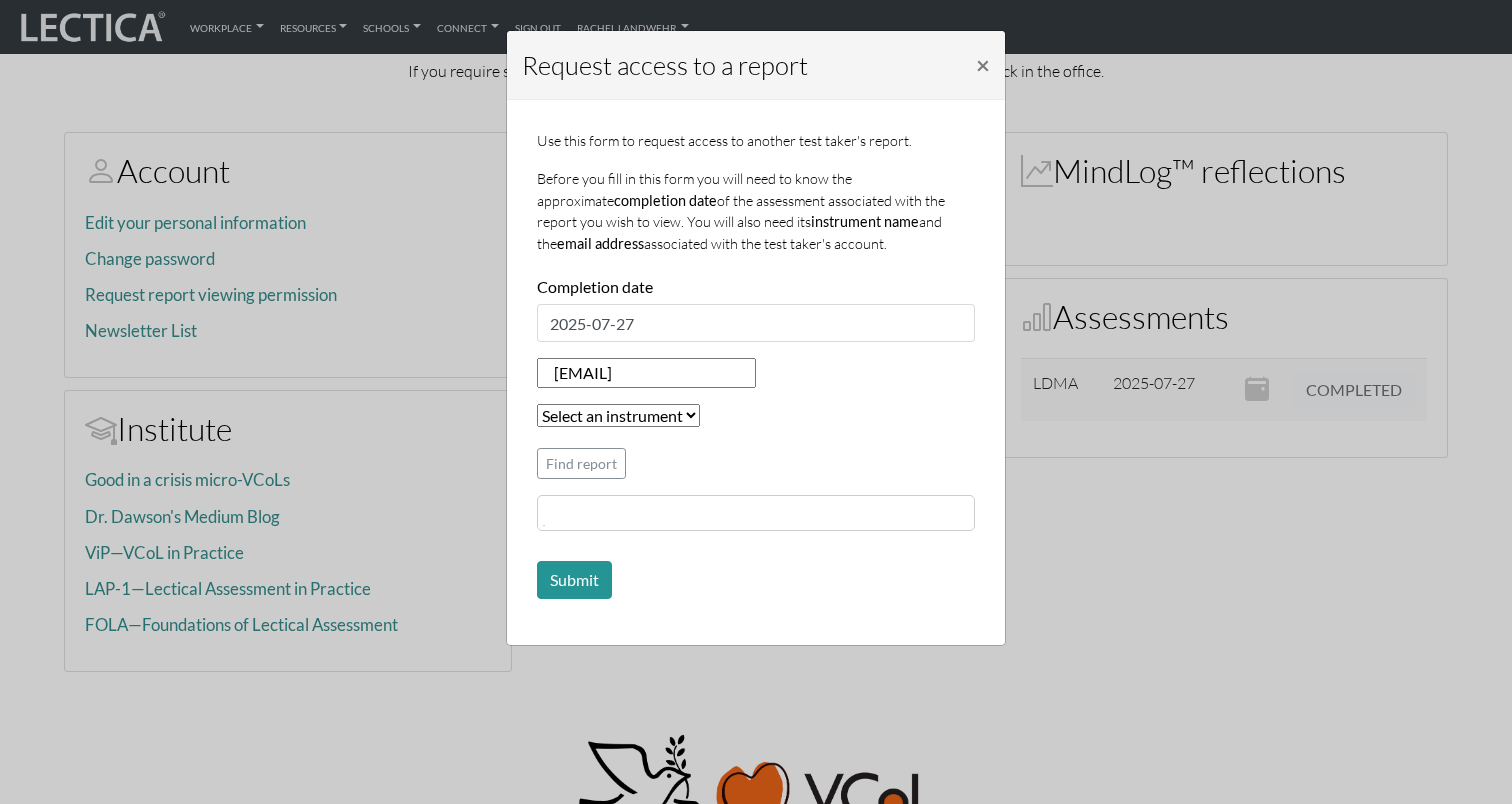 click on "ldwear2@gmail.com" at bounding box center (756, 373) 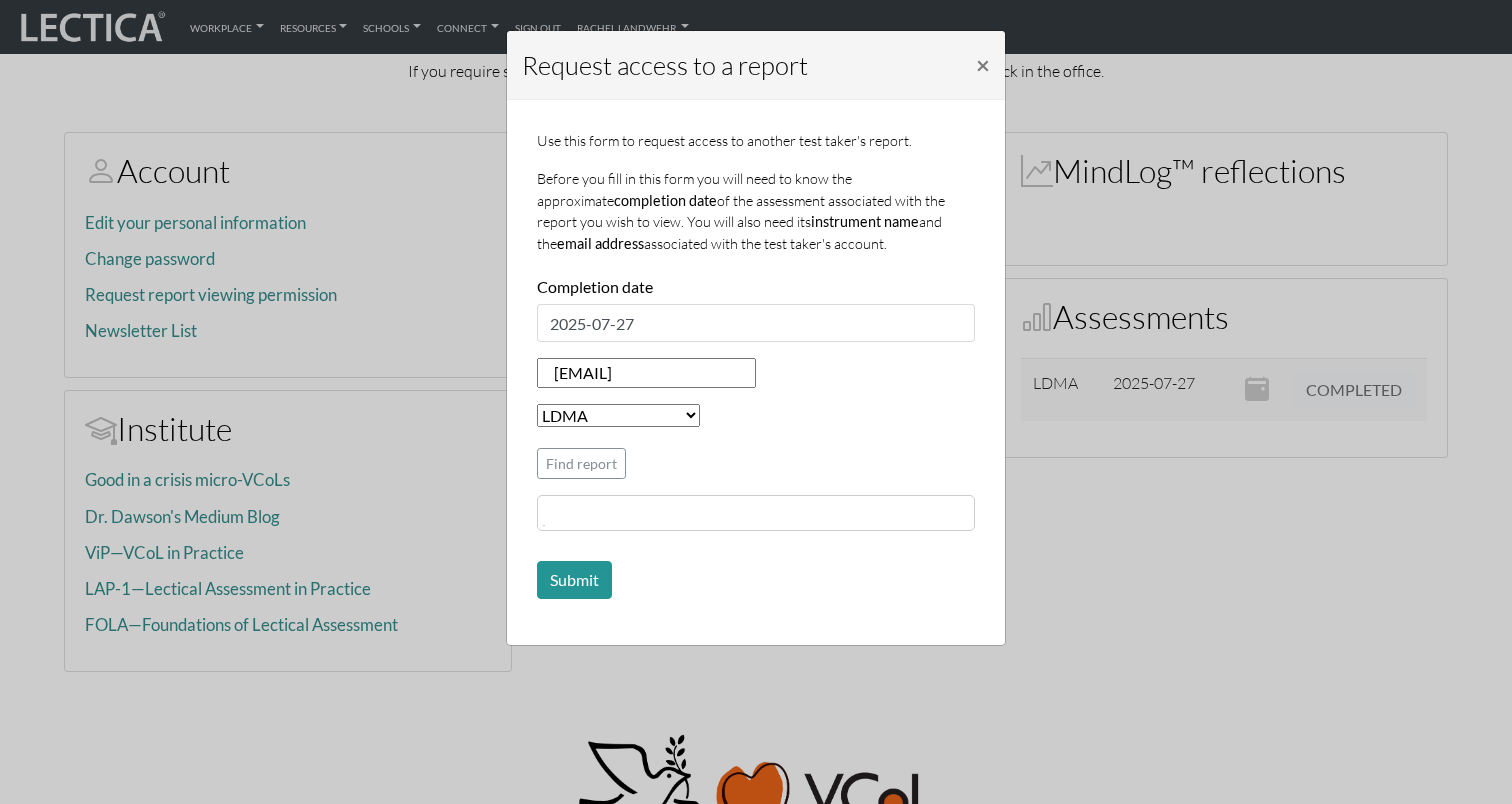 click on "Use this form to request access to another test taker's report.   Before you fill in this form you will need to know the approximate  completion date  of the assessment
associated with the report you wish to view. You will also need its  instrument name  and the  email address  associated with the test taker's account.   Completion date   2025-07-27   ldwear2@gmail.com     Select an instrument
LRJA
LDMA
LESA
LDPA
LERA
LMBE
LLRA
LSUA
FOLA
LSMA
AGLA
KMJA
LIMA
LCHA
LPHA
LSRA
KSOI
LSCT
VCLJ
LNSA
RSRC
FFRA
GSDA
MLOG
Find report            User information    Which users would you like to request access for?
Rachel Landwehr
Submit" at bounding box center (756, 364) 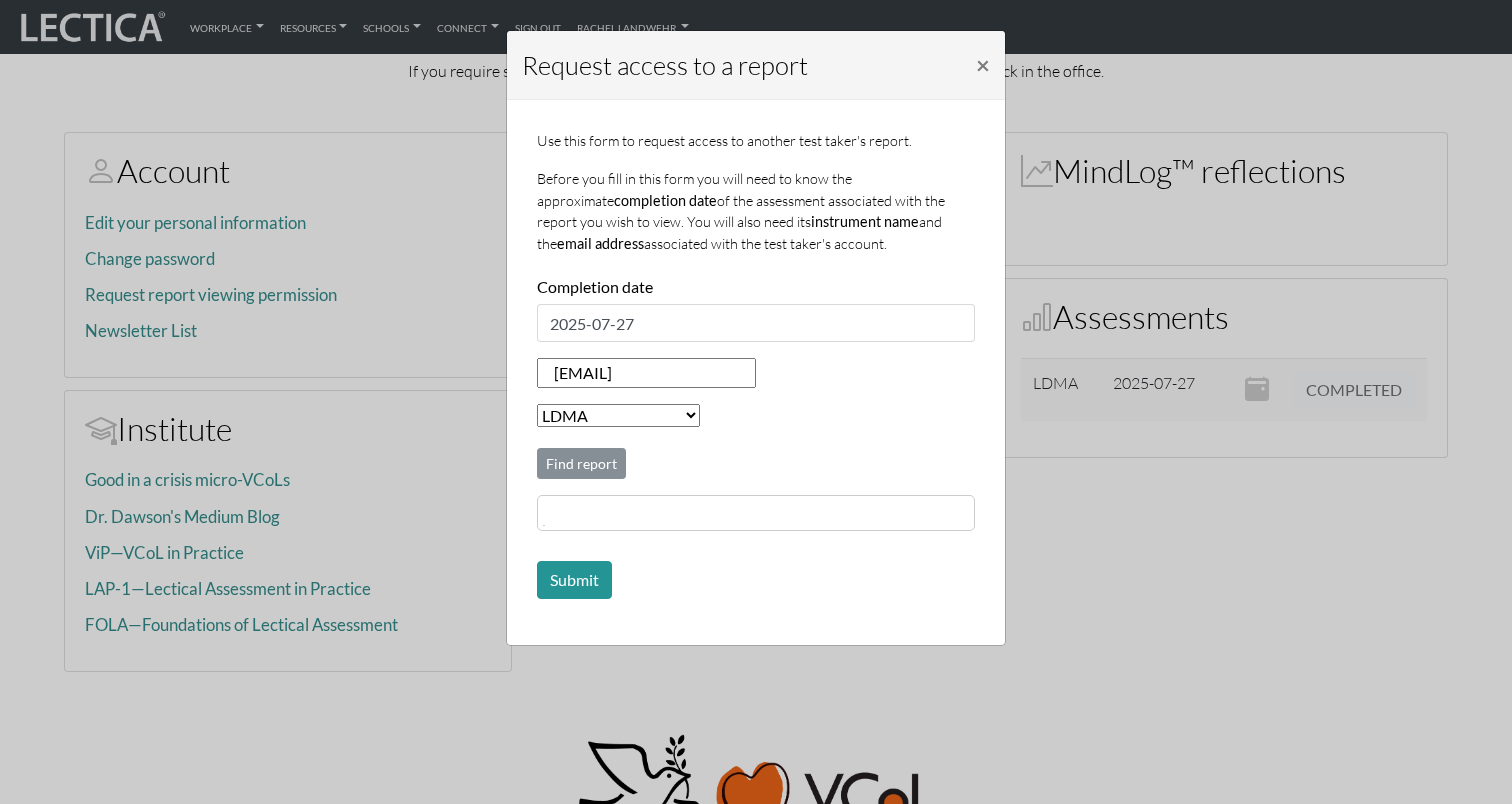 click on "Find report" at bounding box center (581, 463) 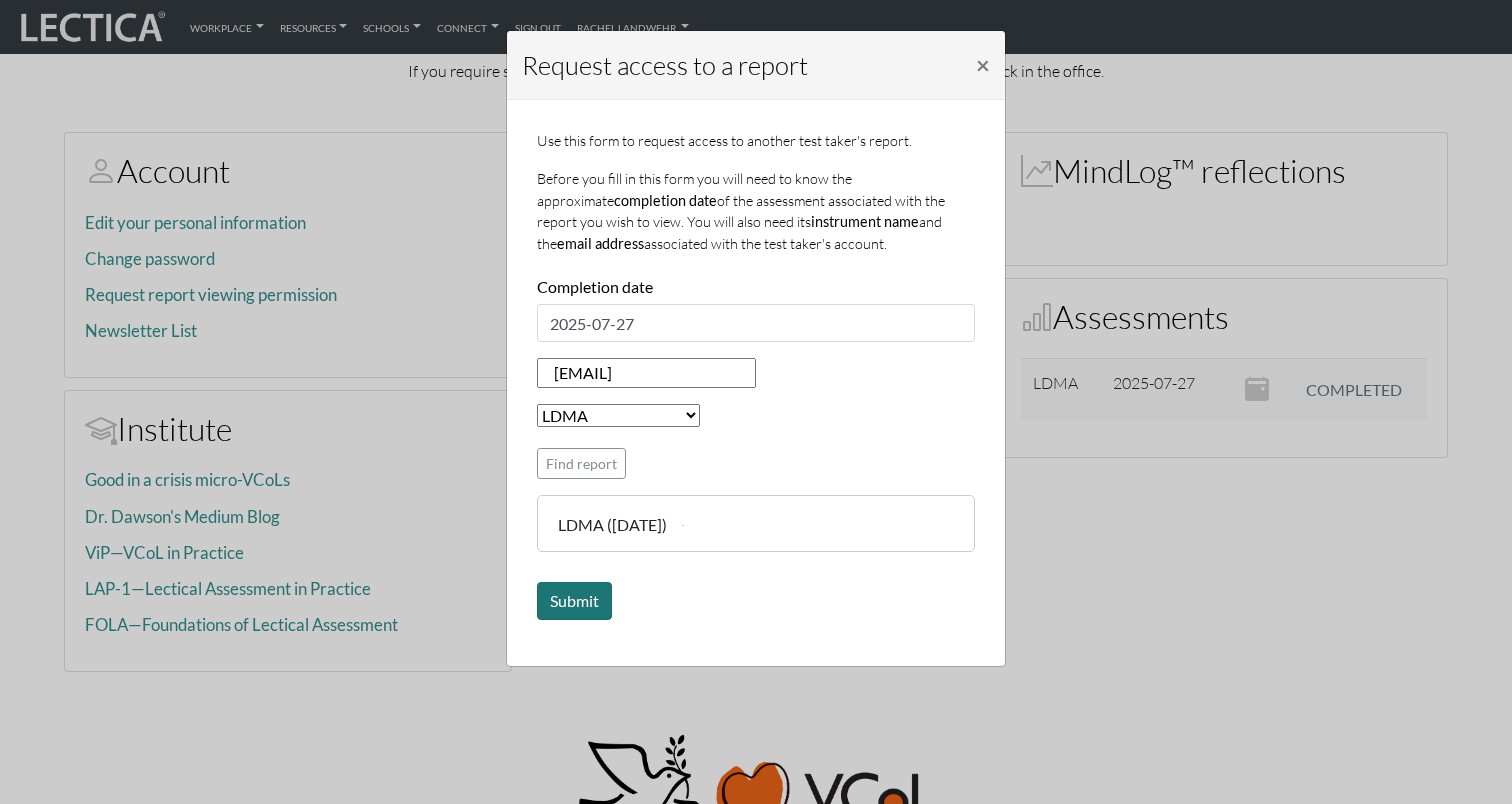 click on "Submit" at bounding box center (574, 601) 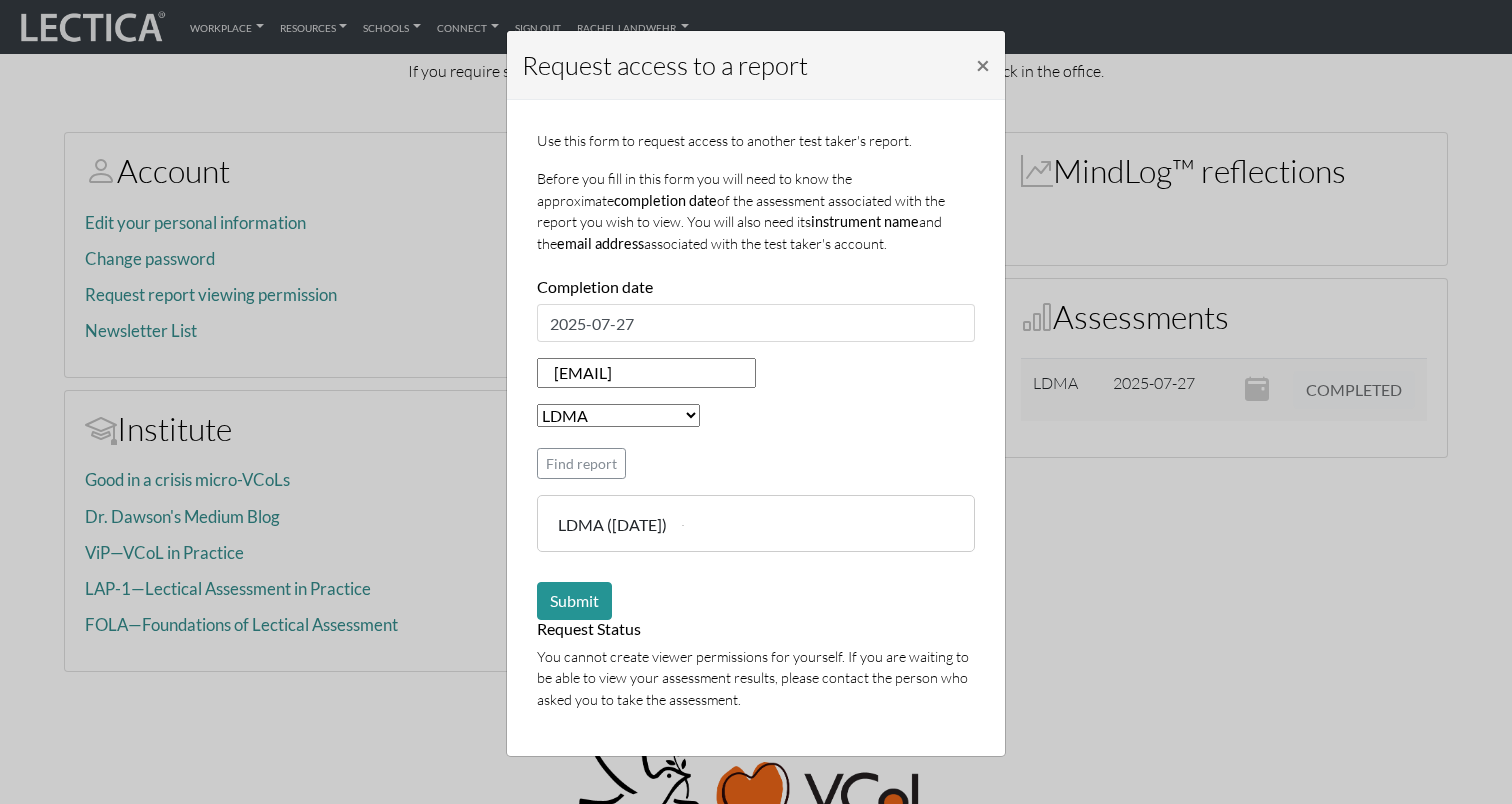 click on "Request access to a report   ×   Use this form to request access to another test taker's report.   Before you fill in this form you will need to know the approximate  completion date  of the assessment
associated with the report you wish to view. You will also need its  instrument name  and the  email address  associated with the test taker's account.   Completion date   2025-07-27   ldwear2@gmail.com     Select an instrument
LRJA
LDMA
LESA
LDPA
LERA
LMBE
LLRA
LSUA
FOLA
LSMA
AGLA
KMJA
LIMA
LCHA
LPHA
LSRA
KSOI
LSCT
VCLJ
LNSA
RSRC
FFRA
GSDA
MLOG
Find report
LDMA (2025-07-27)
User information    Which users would you like to request access for?" at bounding box center (756, 402) 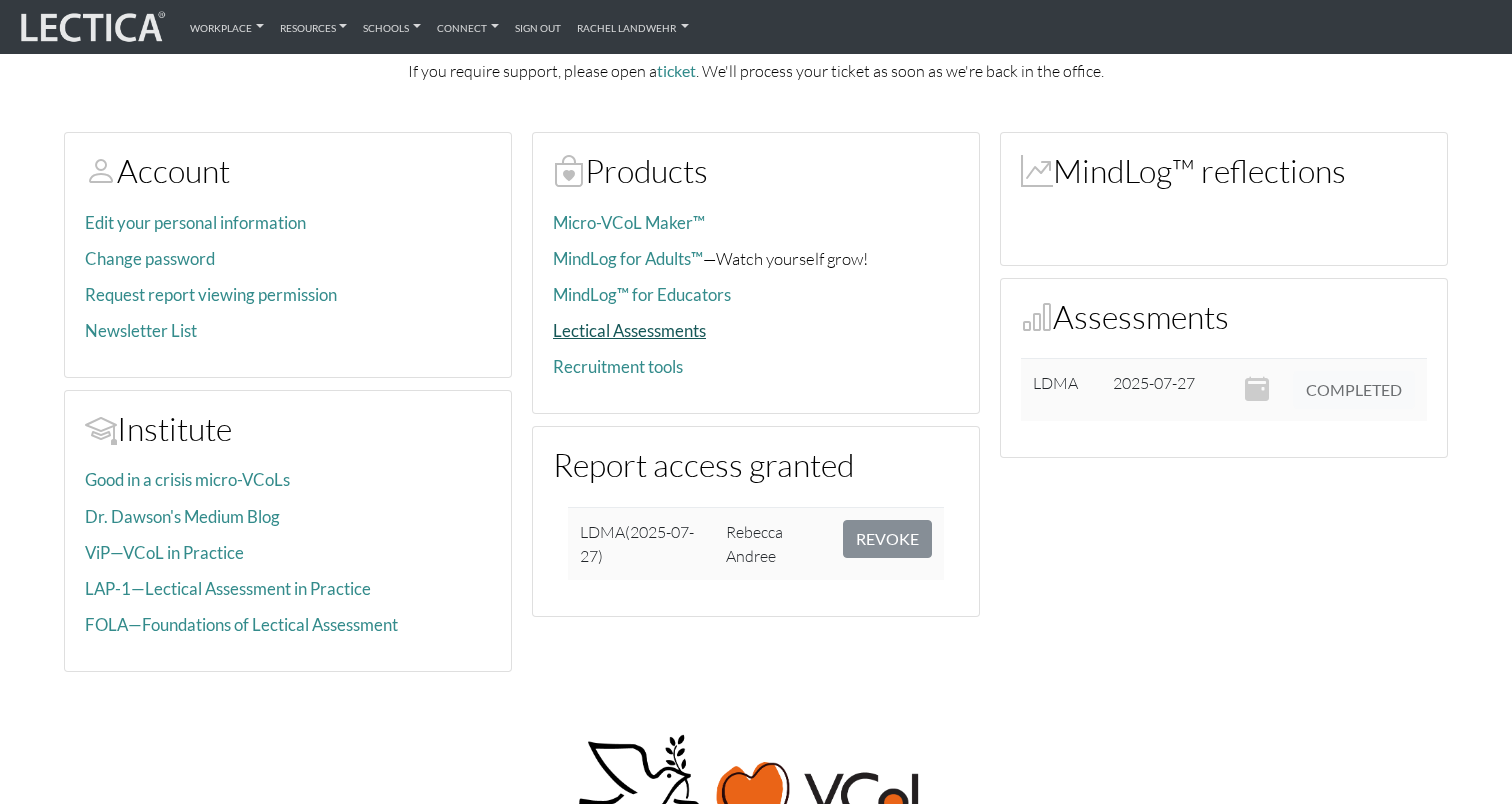 click on "Lectical Assessments" at bounding box center (629, 330) 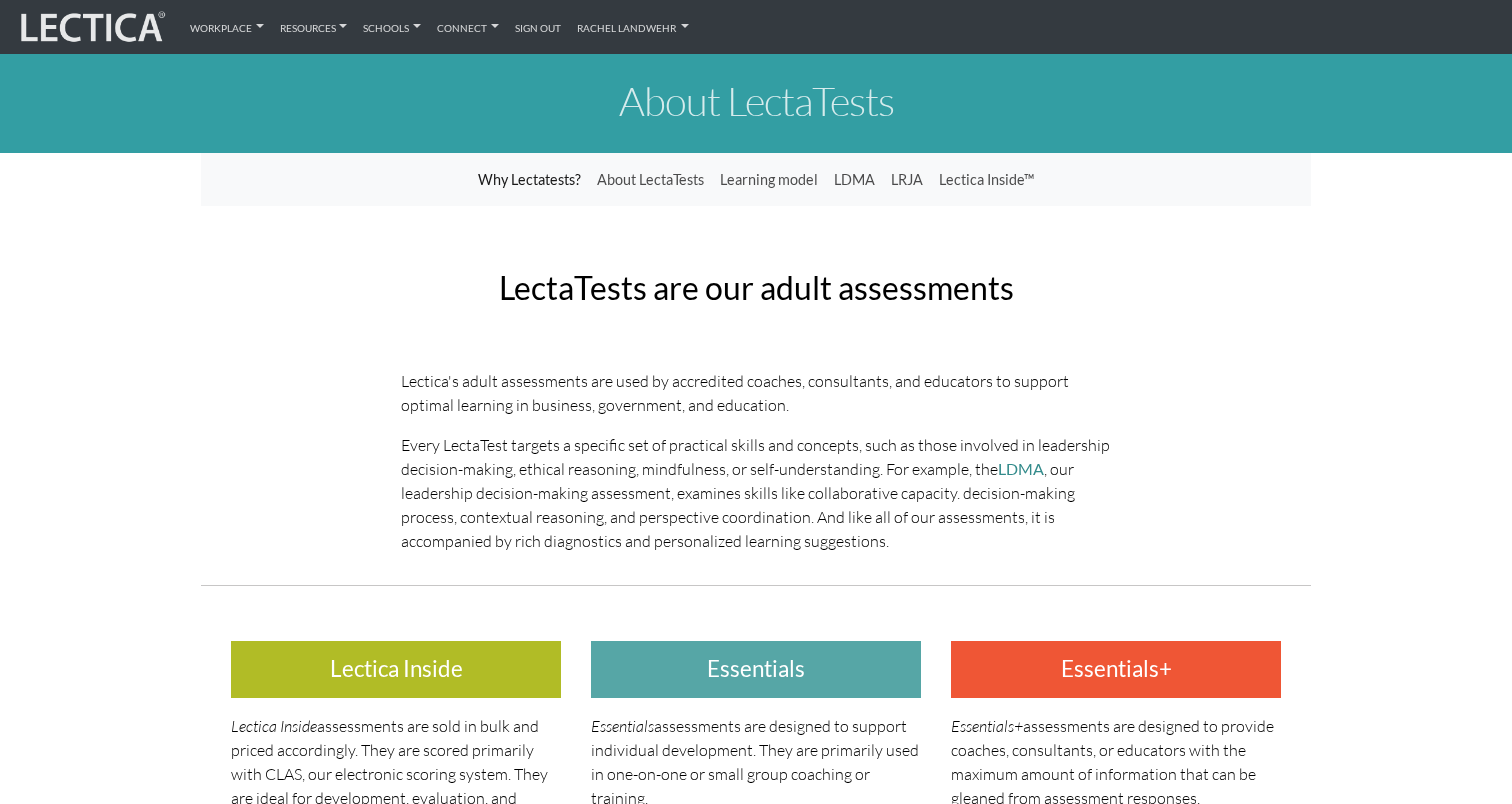 scroll, scrollTop: 0, scrollLeft: 0, axis: both 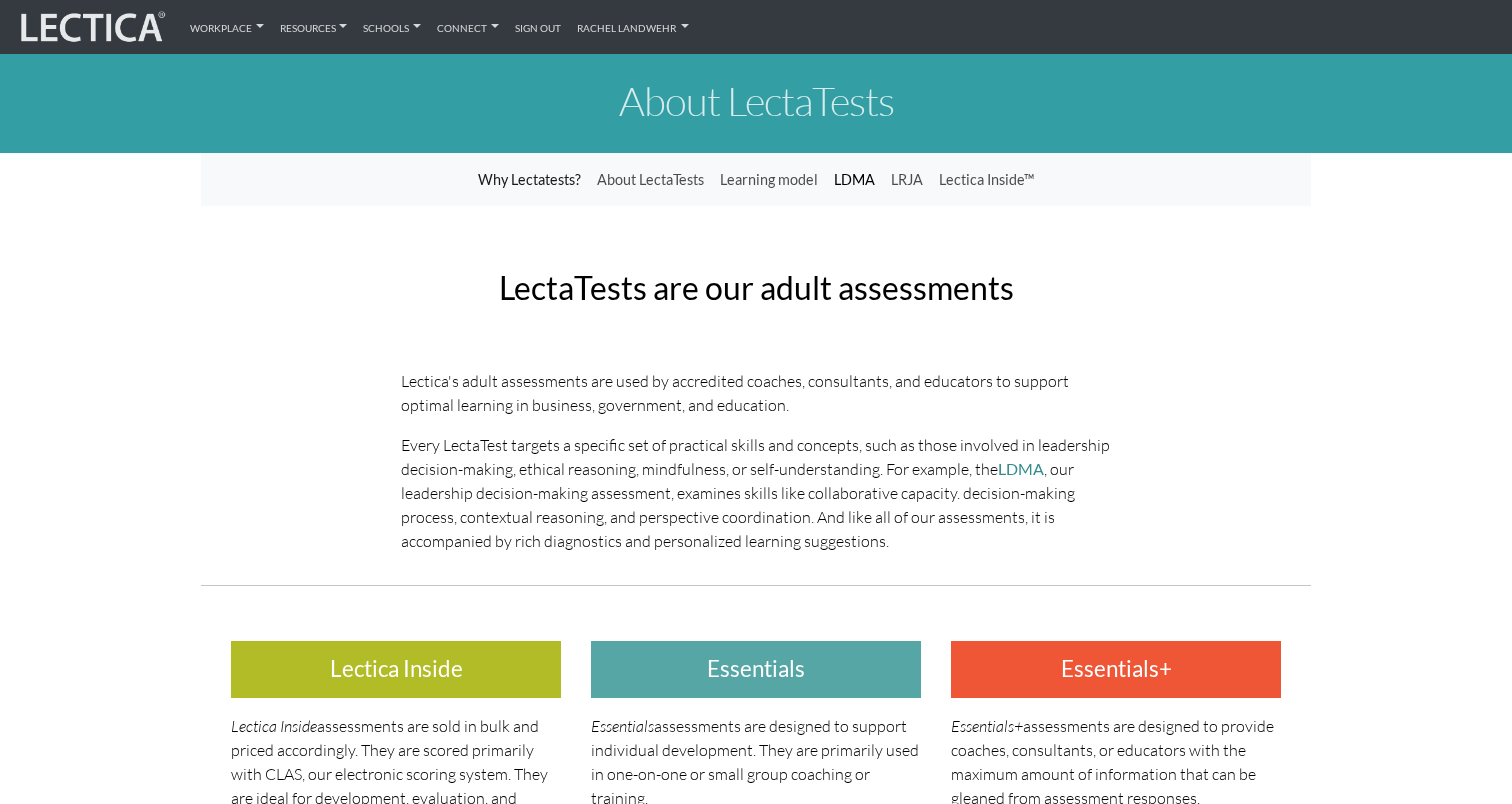 click on "LDMA" at bounding box center (854, 180) 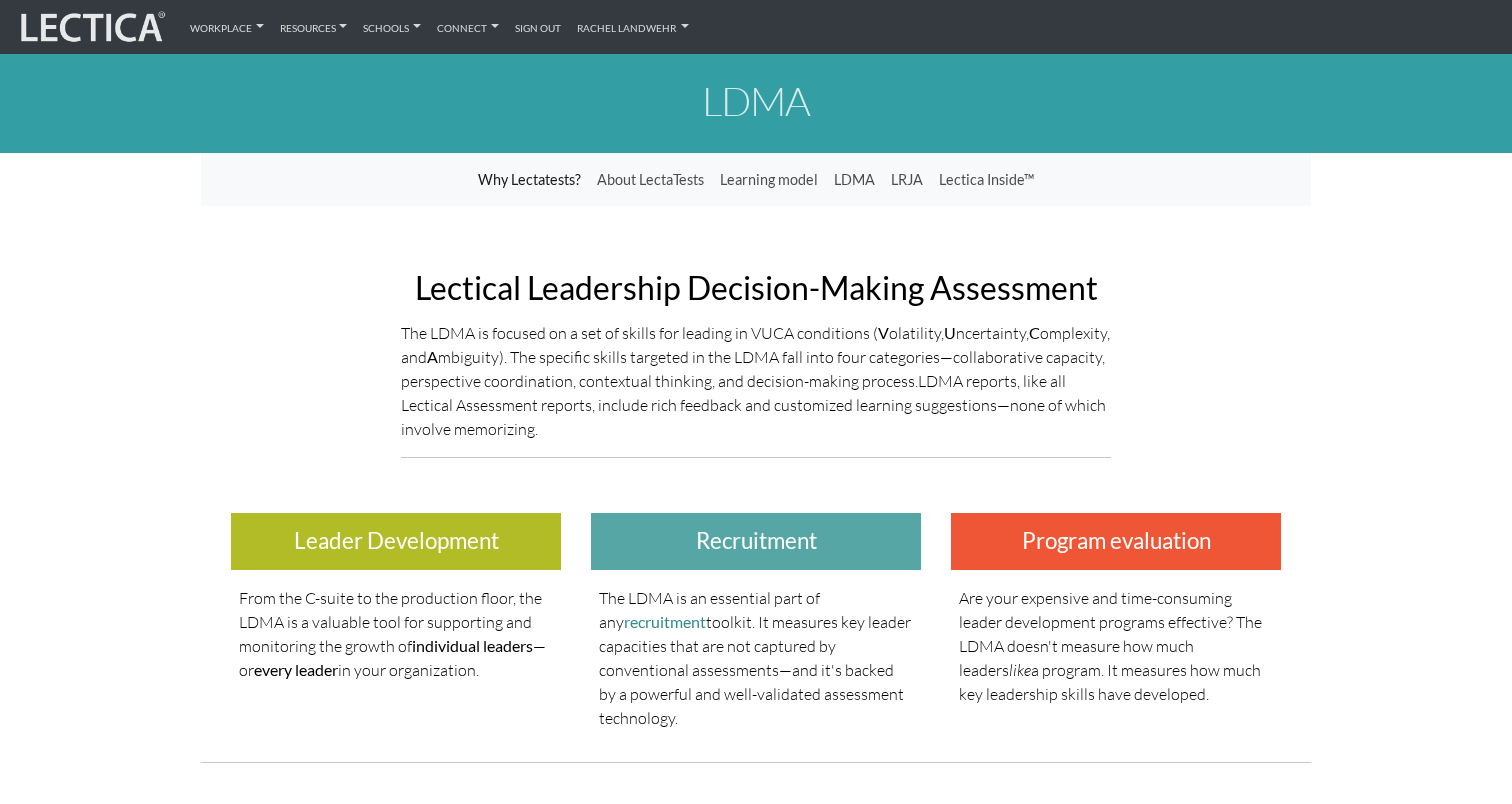 scroll, scrollTop: 0, scrollLeft: 0, axis: both 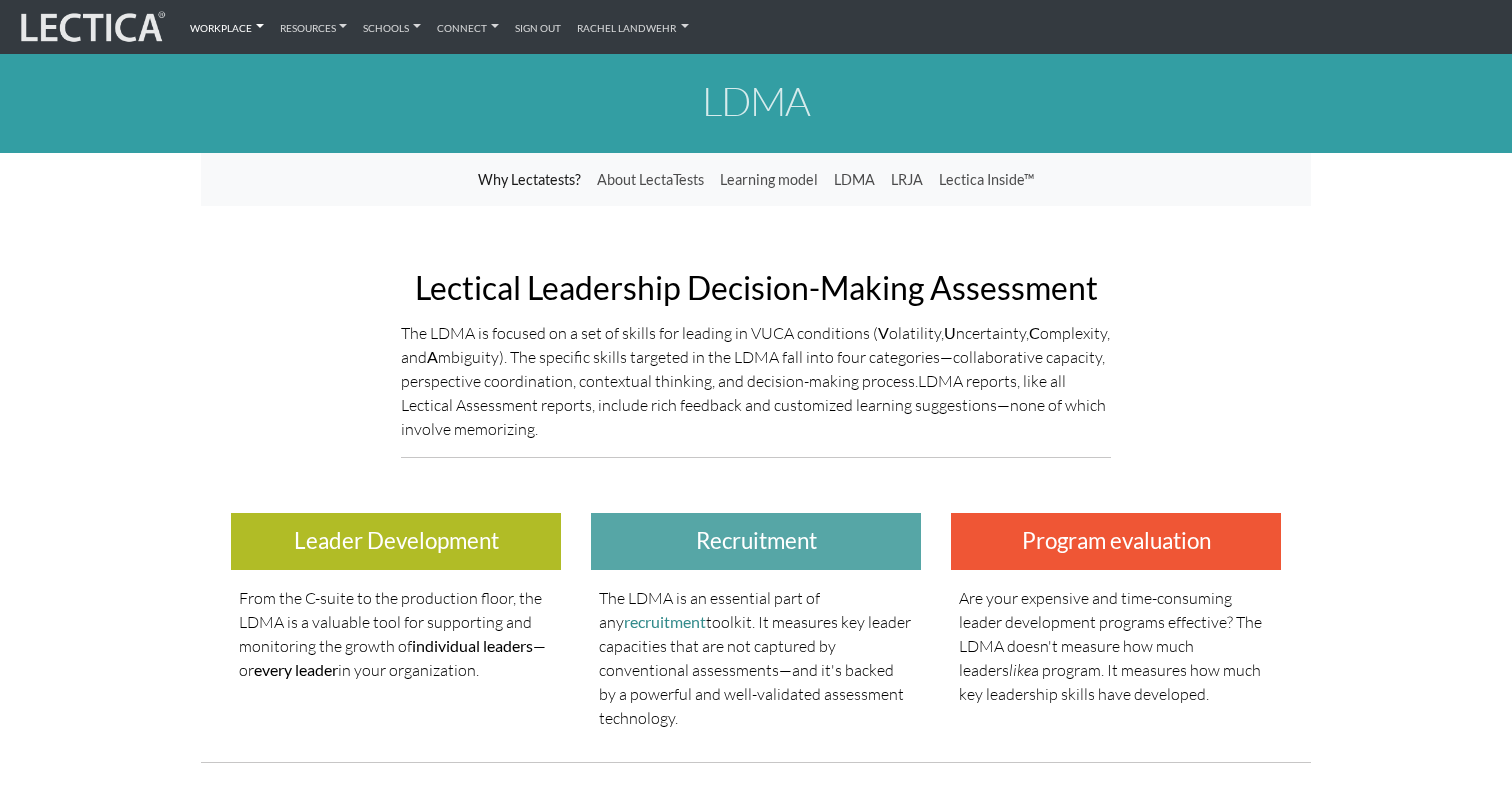 click on "Workplace" at bounding box center (227, 27) 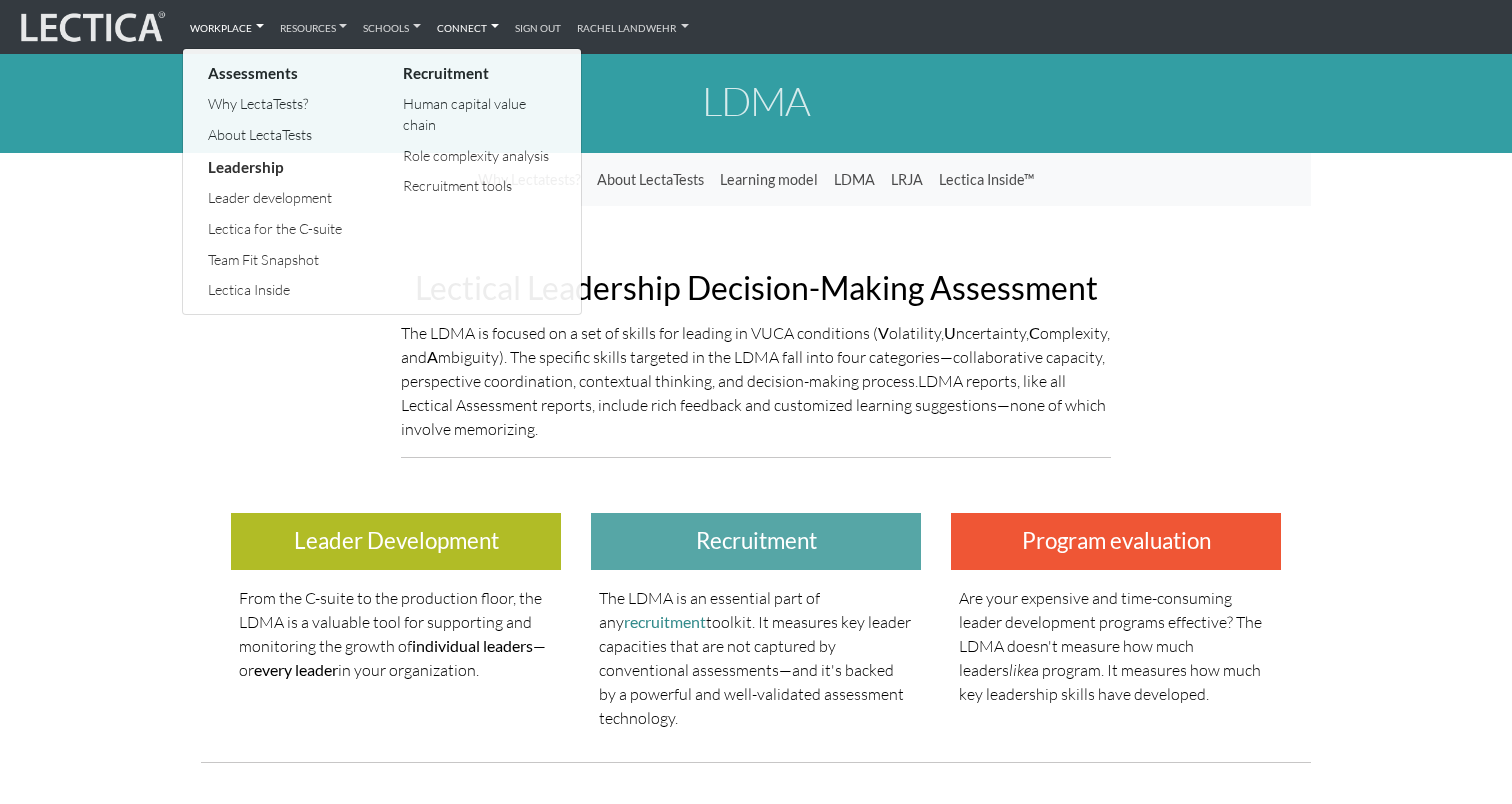 click on "Connect" at bounding box center [468, 27] 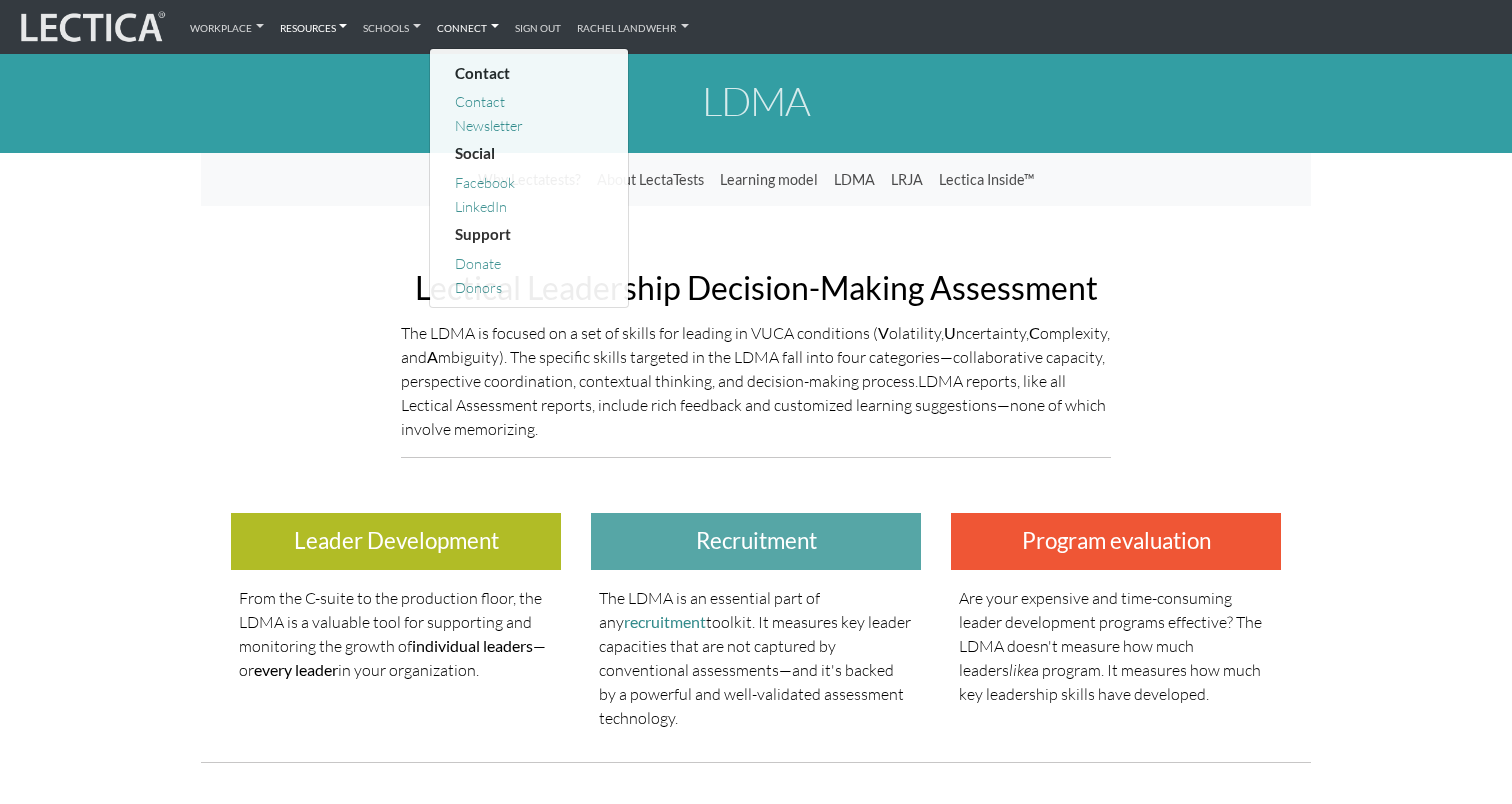 click on "Resources" at bounding box center (314, 27) 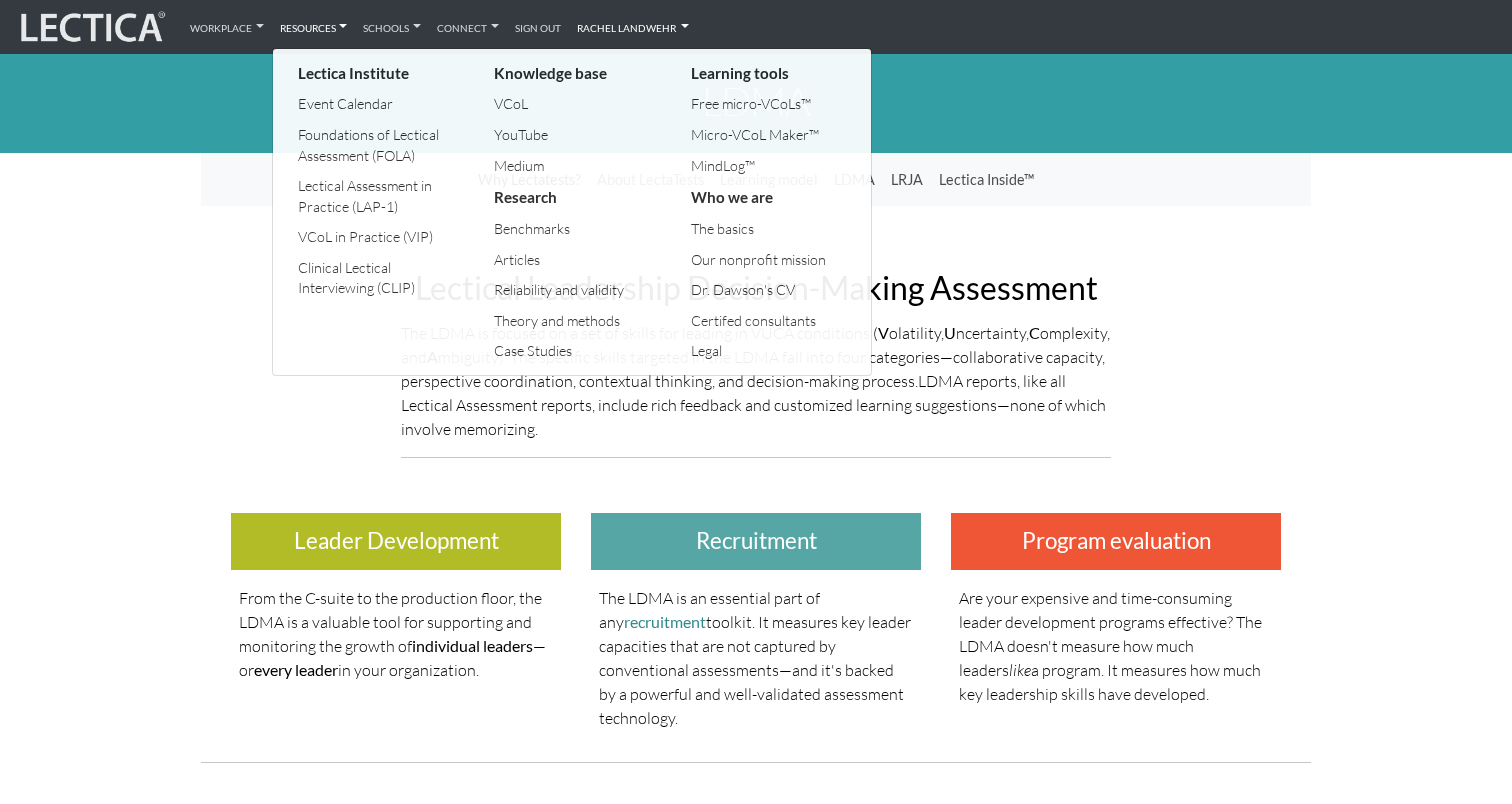 click on "Rachel Landwehr" at bounding box center (633, 27) 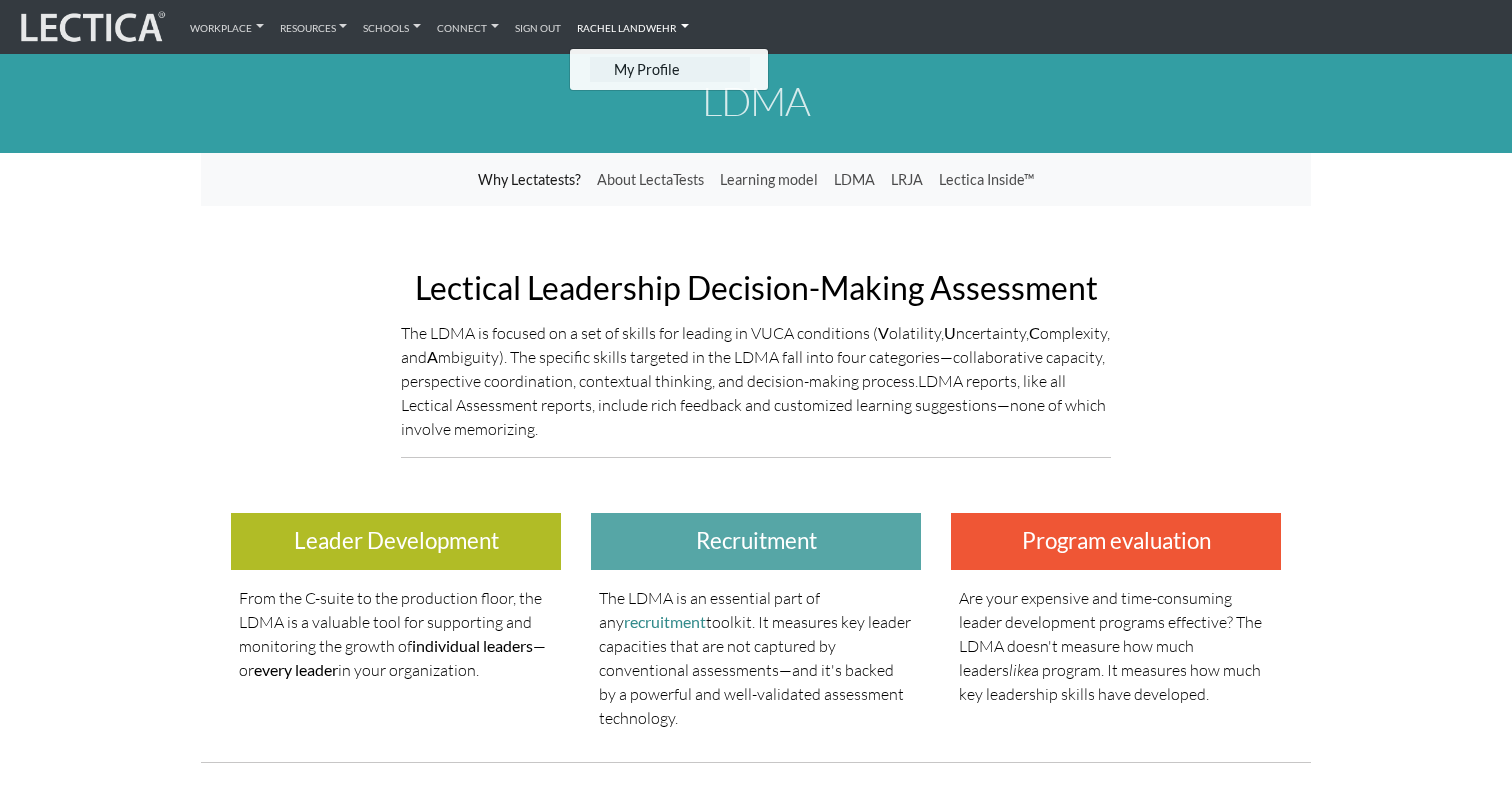 click on "My Profile" at bounding box center [670, 69] 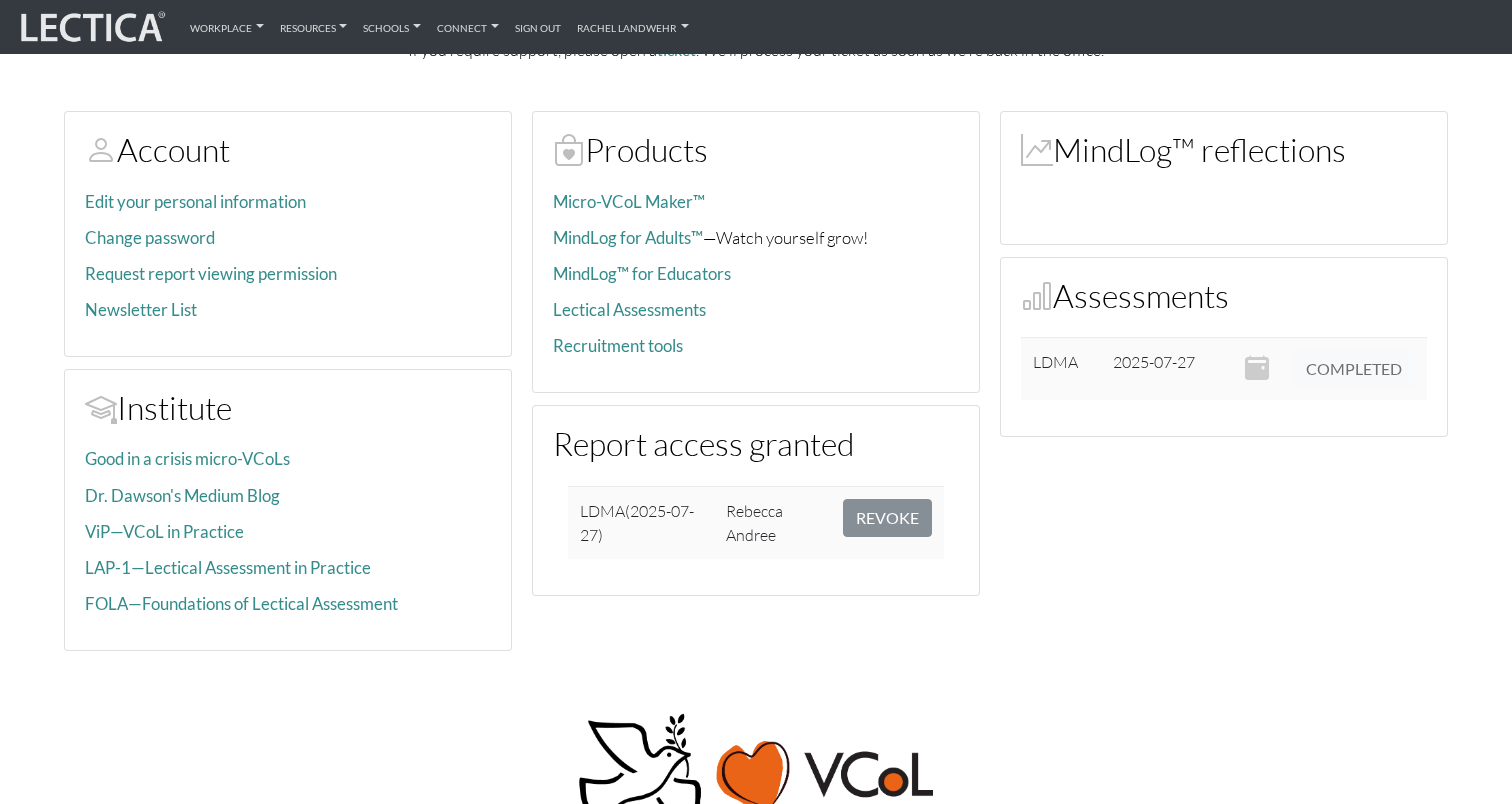 scroll, scrollTop: 247, scrollLeft: 0, axis: vertical 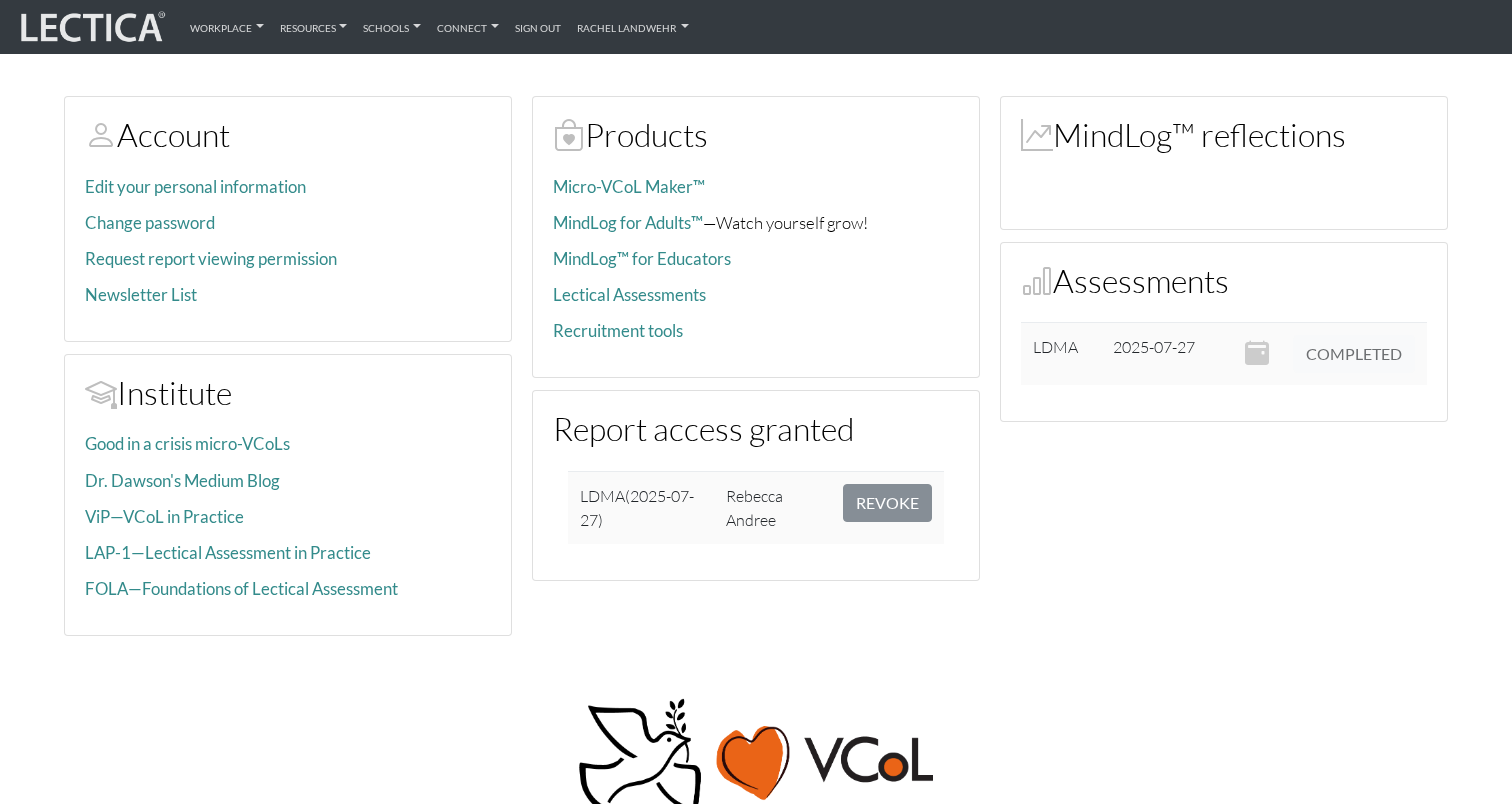 click on "Account   Edit your personal information   Change password   Request report viewing permission   Newsletter List      Institute   Good in a crisis micro-VCoLs   Dr. Dawson's Medium Blog   ViP—VCoL in Practice   LAP-1—Lectical Assessment in Practice   FOLA—Foundations of Lectical Assessment      Products   Micro-VCoL Maker™   MindLog for Adults™ —Watch yourself grow!   MindLog™ for Educators   Lectical Assessments   Recruitment tools
Report access granted
LDMA
(2025-07-27)
Rebecca Andree
REVOKE
MindLog™ reflections          Assessments   LDMA   2025-07-27     COMPLETED" at bounding box center [756, 372] 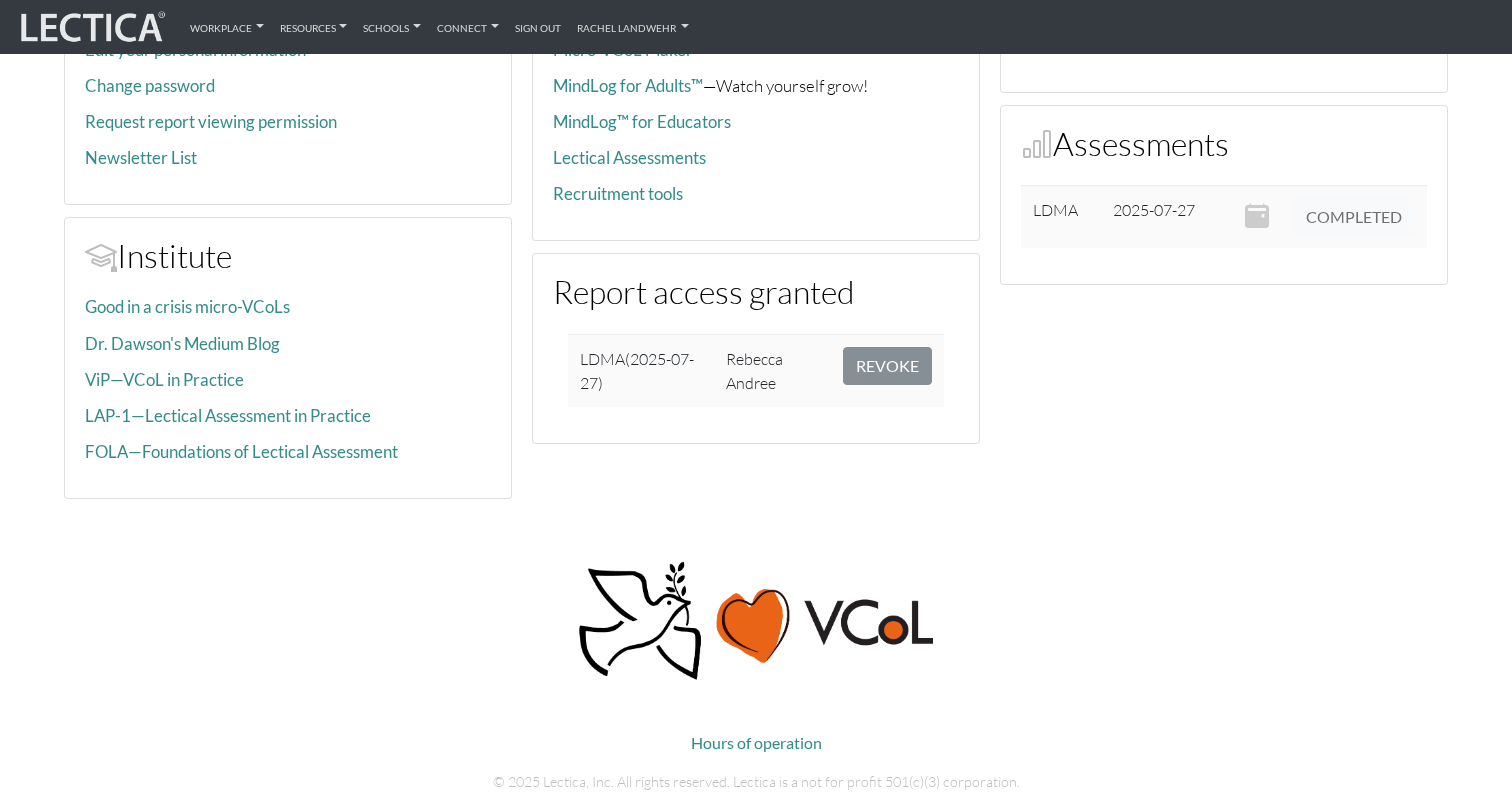 scroll, scrollTop: 386, scrollLeft: 0, axis: vertical 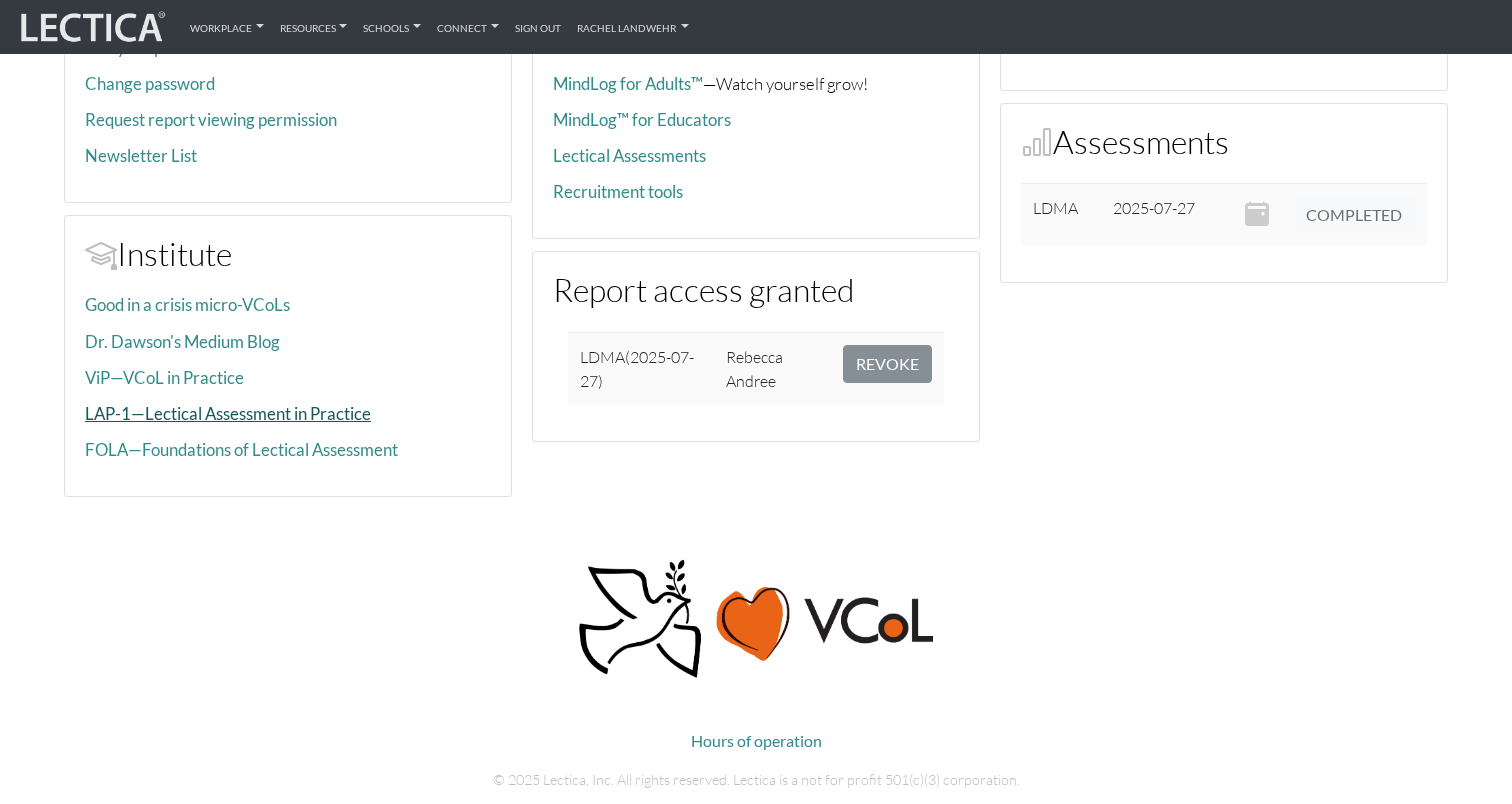 click on "LAP-1—Lectical Assessment in Practice" at bounding box center (228, 413) 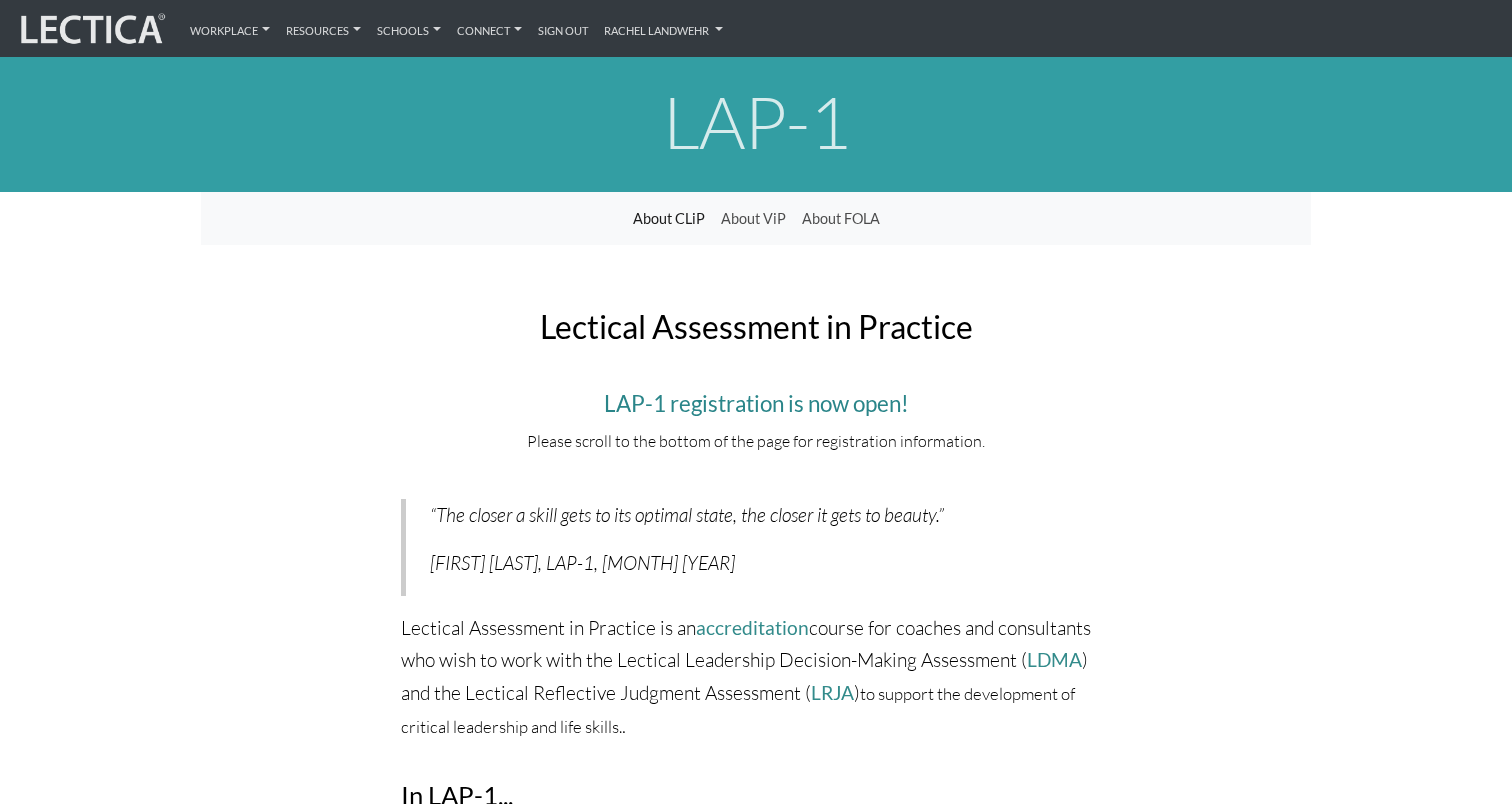 scroll, scrollTop: 0, scrollLeft: 0, axis: both 